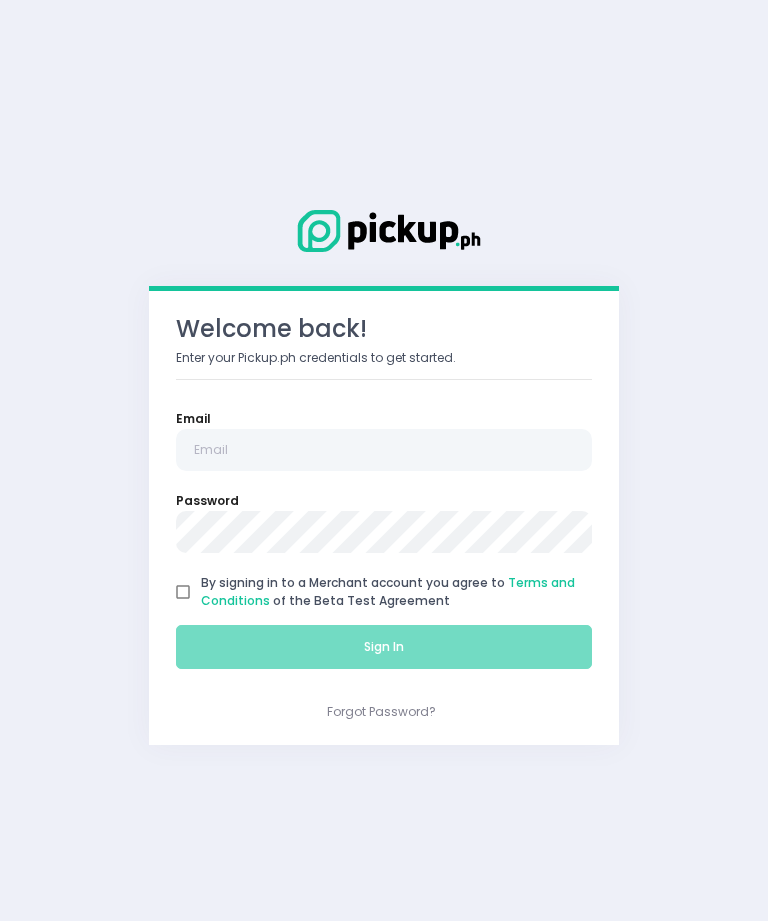 scroll, scrollTop: 0, scrollLeft: 0, axis: both 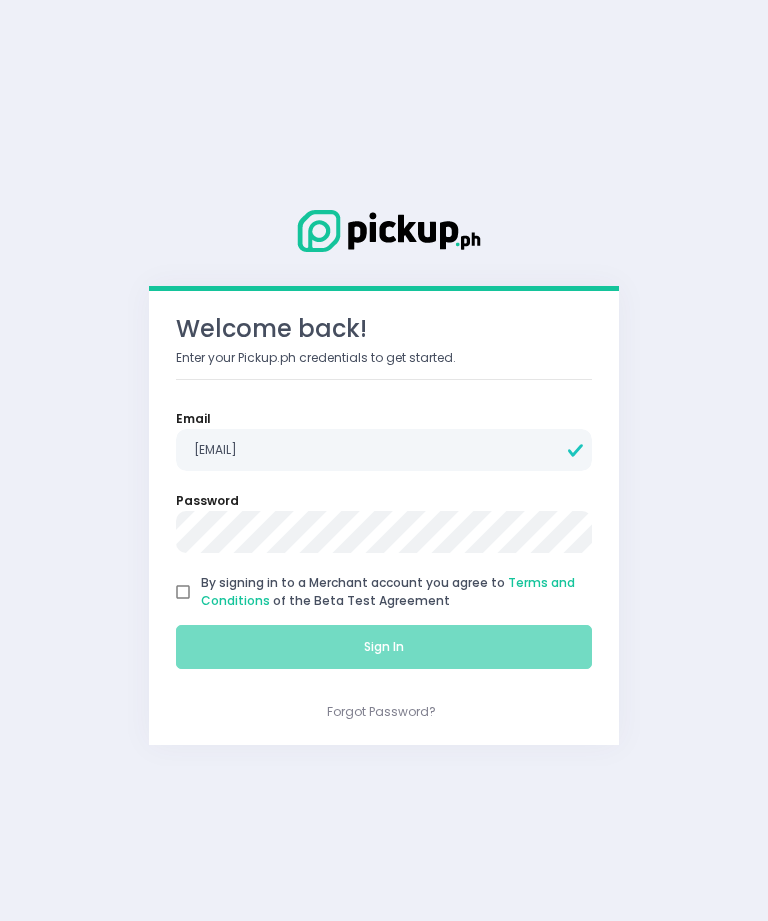 type on "[EMAIL]" 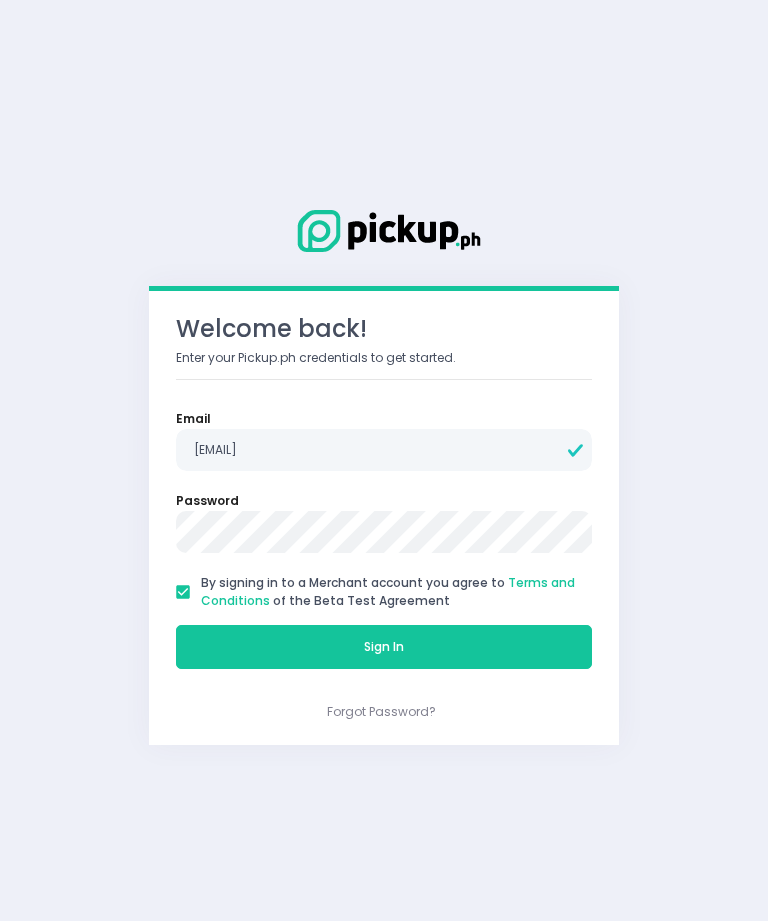 click on "Sign In" at bounding box center [384, 647] 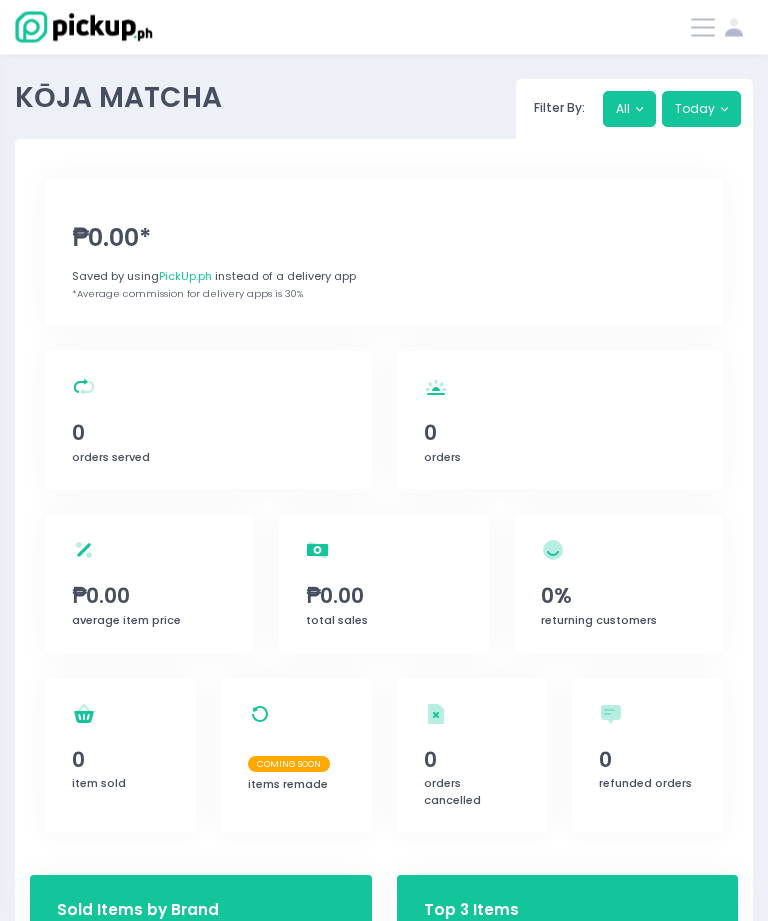 scroll, scrollTop: 0, scrollLeft: 0, axis: both 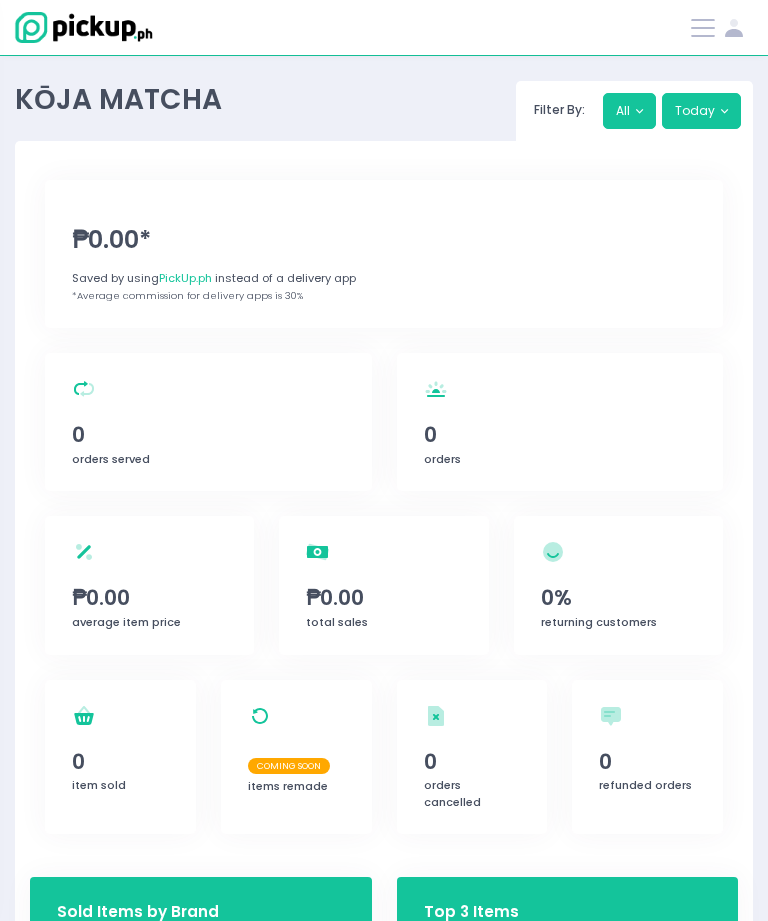 click at bounding box center (703, 28) 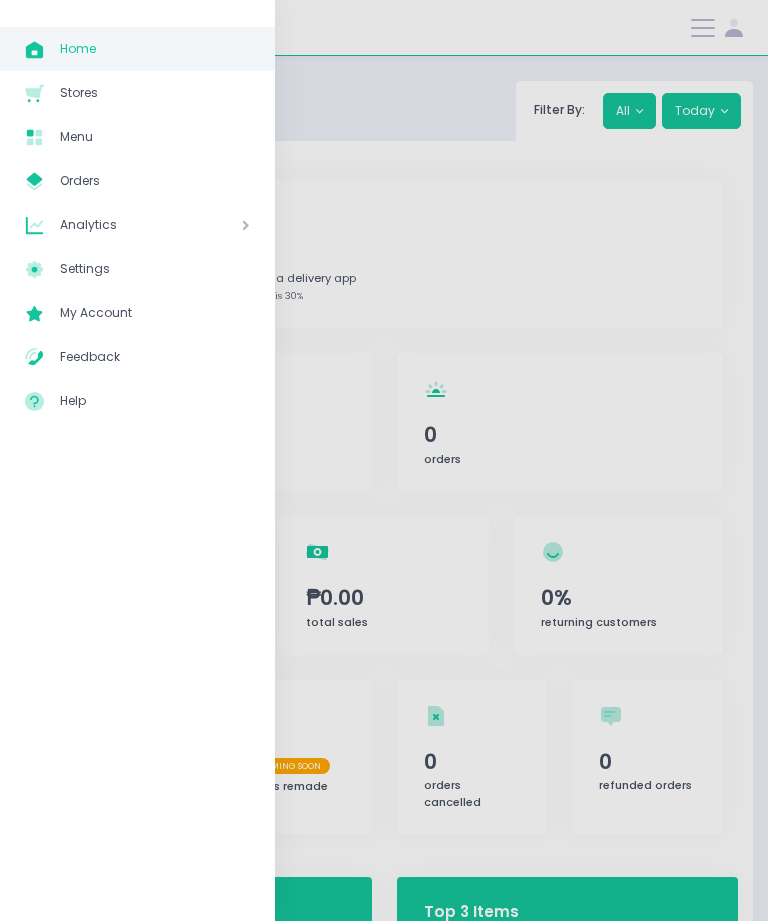 click on "Menu" at bounding box center (155, 137) 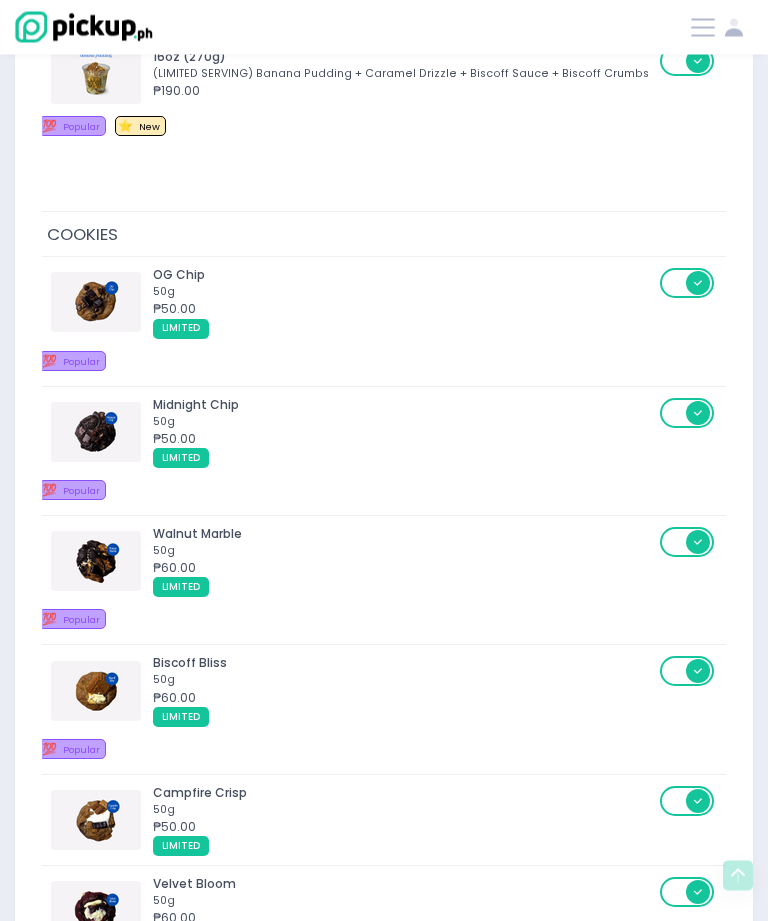scroll, scrollTop: 3020, scrollLeft: 0, axis: vertical 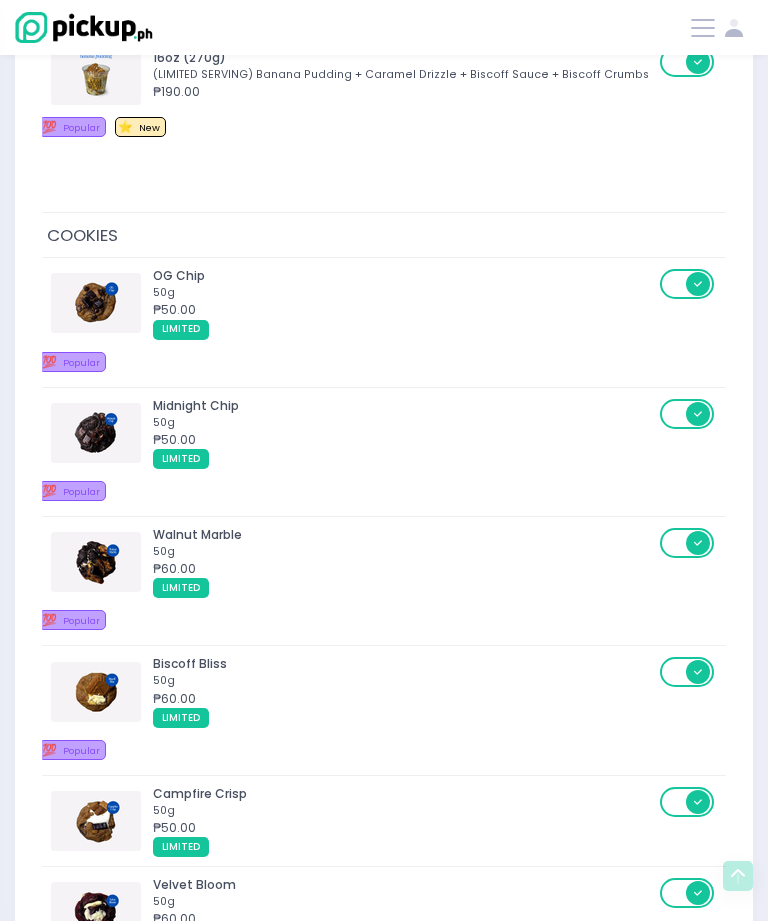 click on "₱50.00" at bounding box center [403, 310] 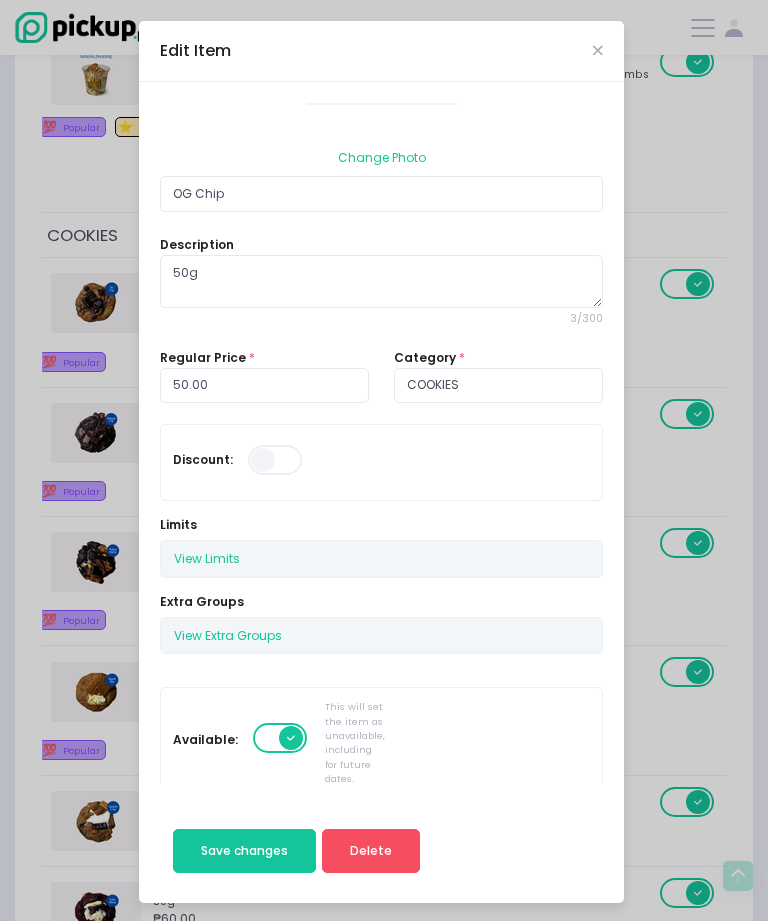 click at bounding box center (281, 738) 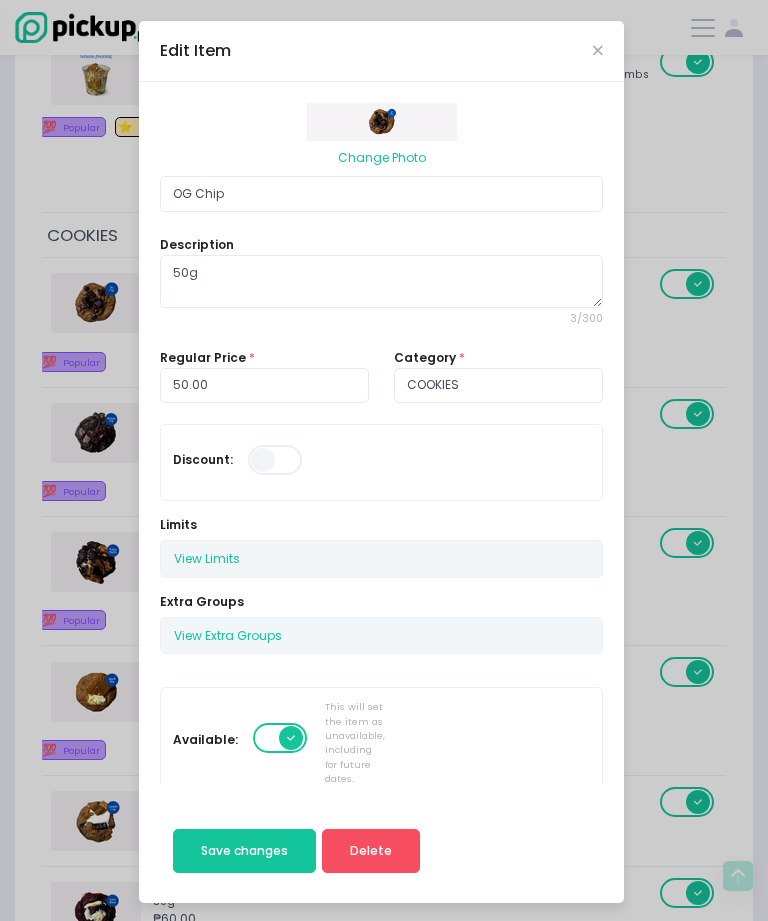 click at bounding box center [-746, 721] 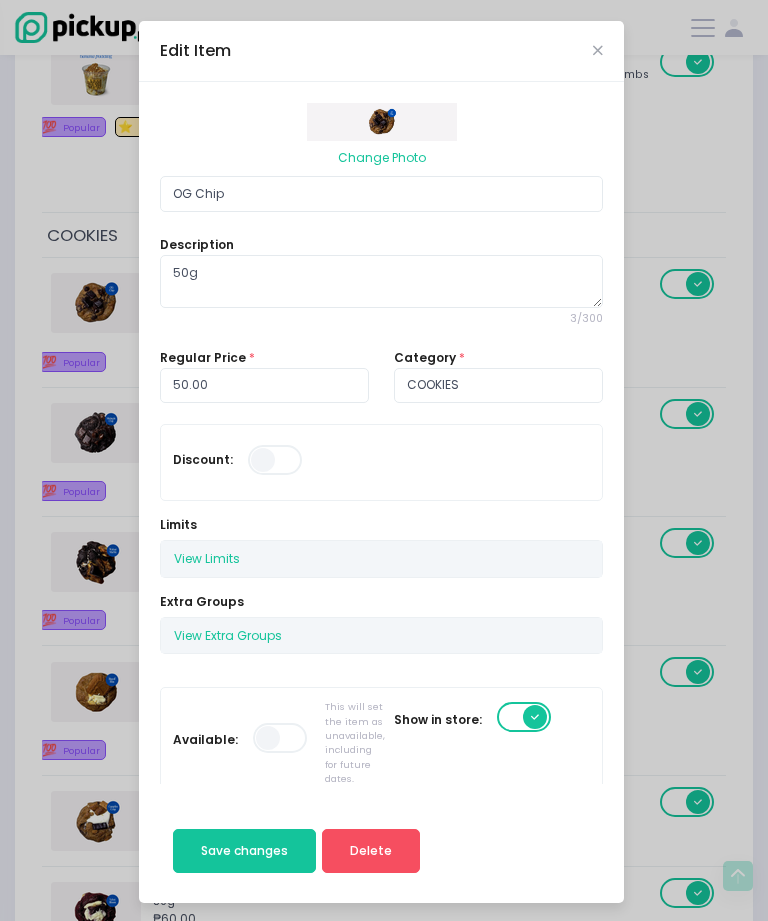 click on "Save changes" at bounding box center (244, 850) 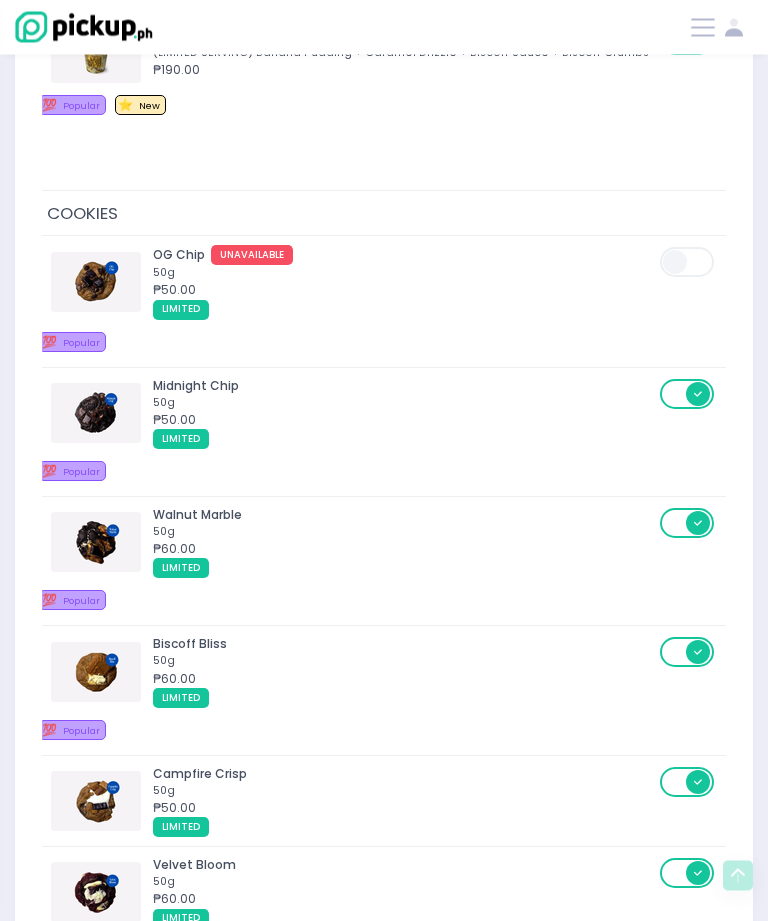 scroll, scrollTop: 3042, scrollLeft: 0, axis: vertical 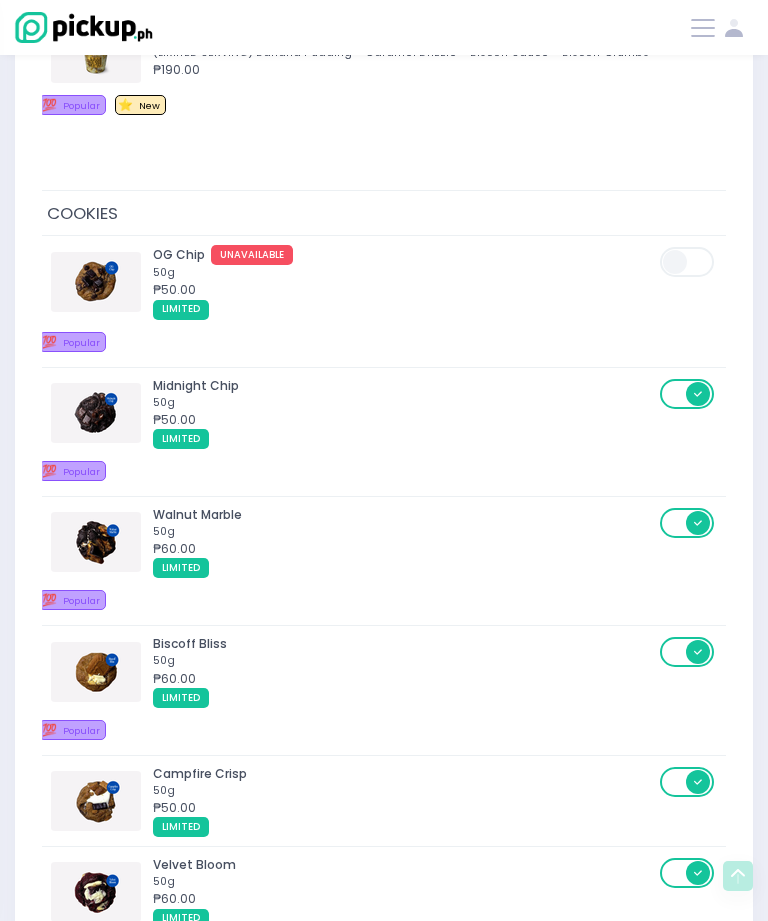 click on "LIMITED" at bounding box center [403, 439] 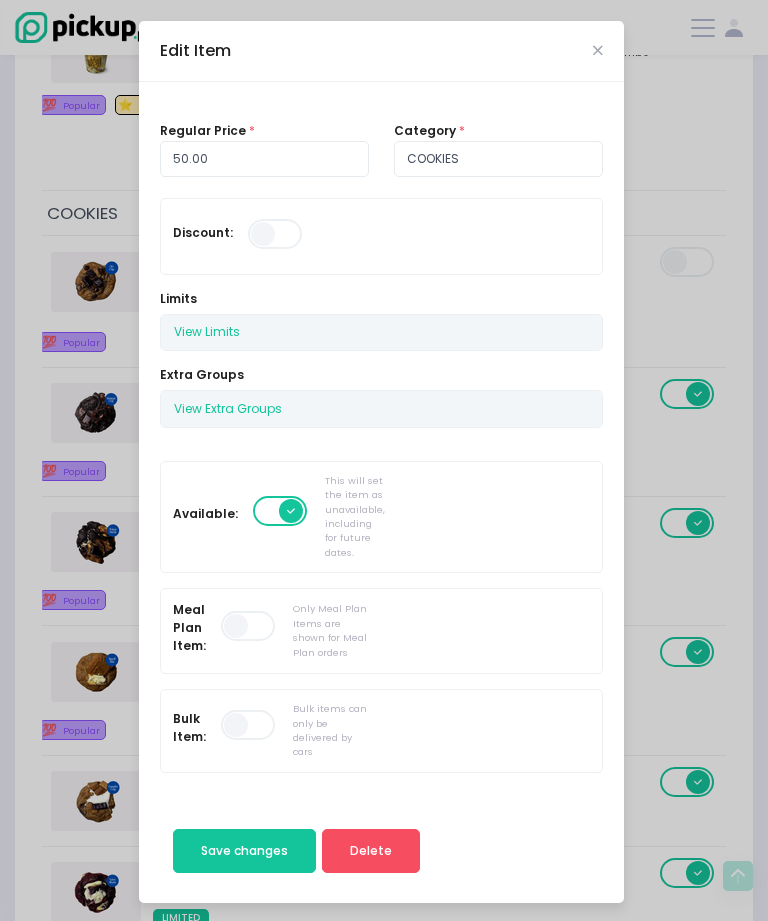 scroll, scrollTop: 195, scrollLeft: 0, axis: vertical 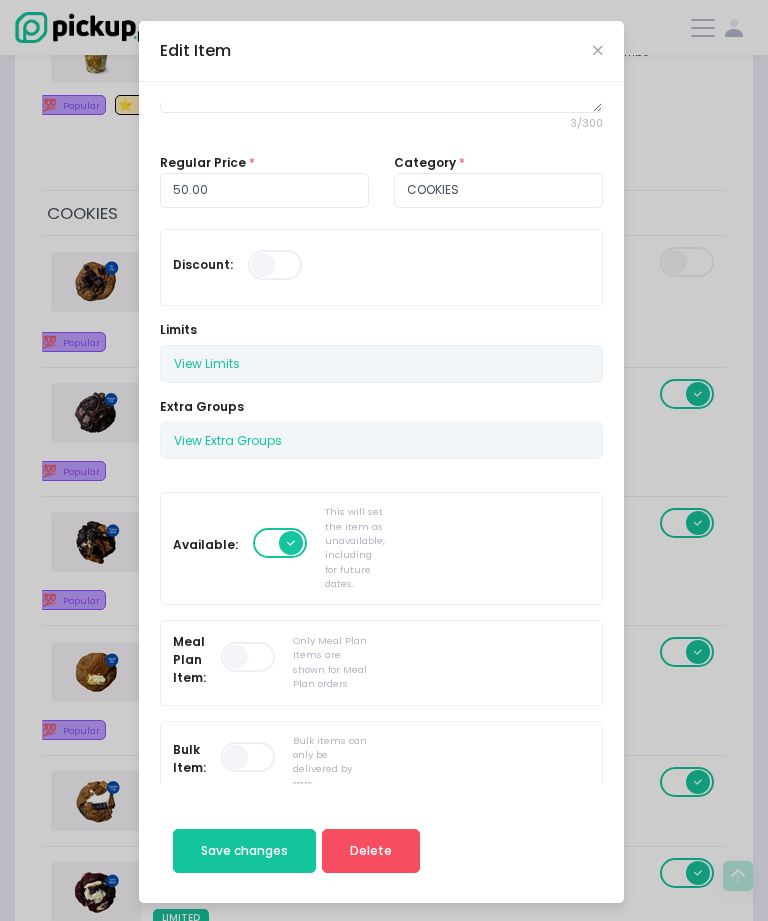 click on "View Limits" at bounding box center [207, 364] 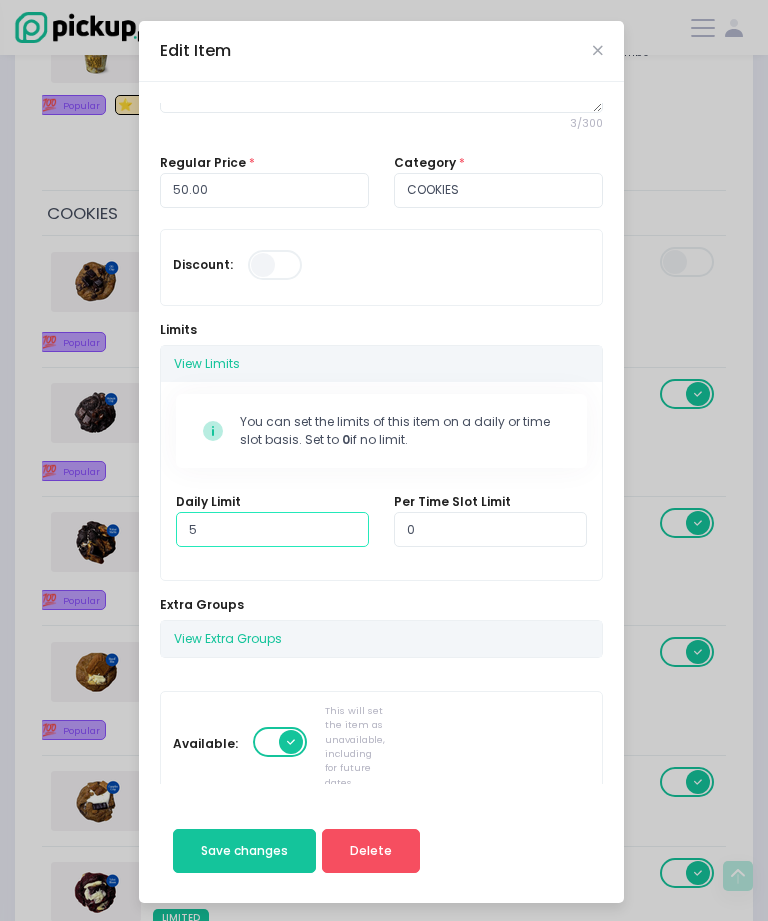 click on "5" at bounding box center (272, 530) 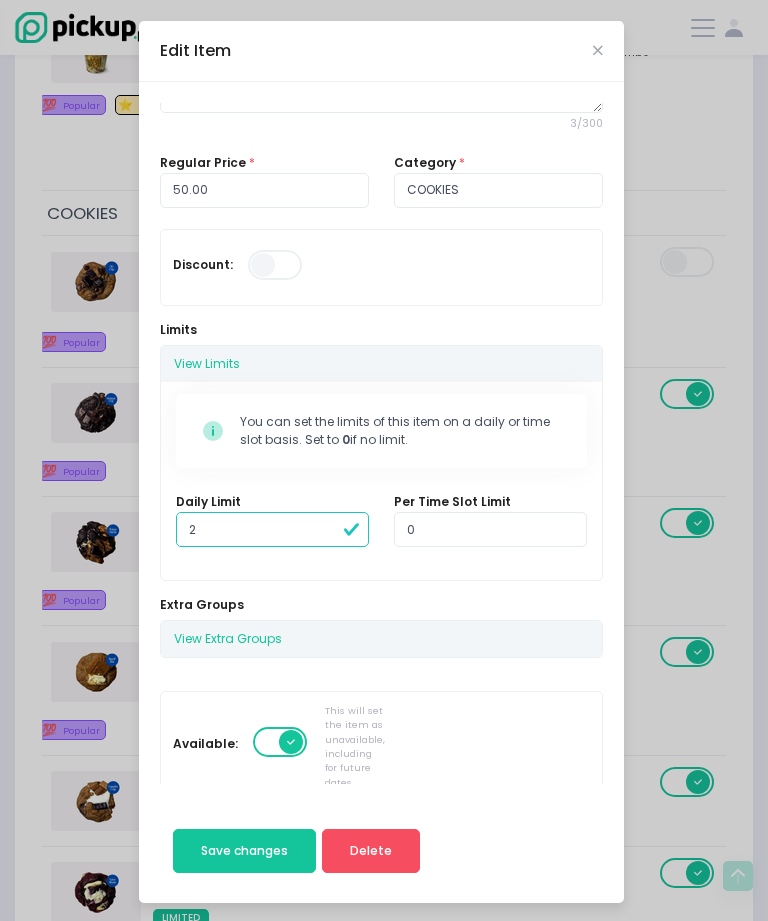 type on "2" 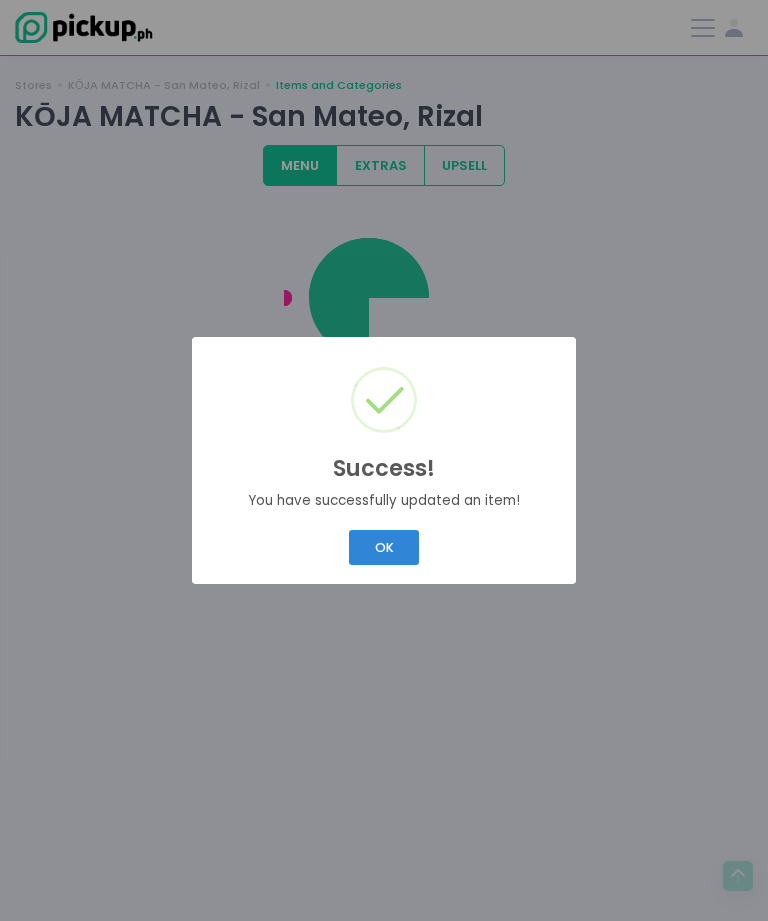 scroll, scrollTop: 0, scrollLeft: 0, axis: both 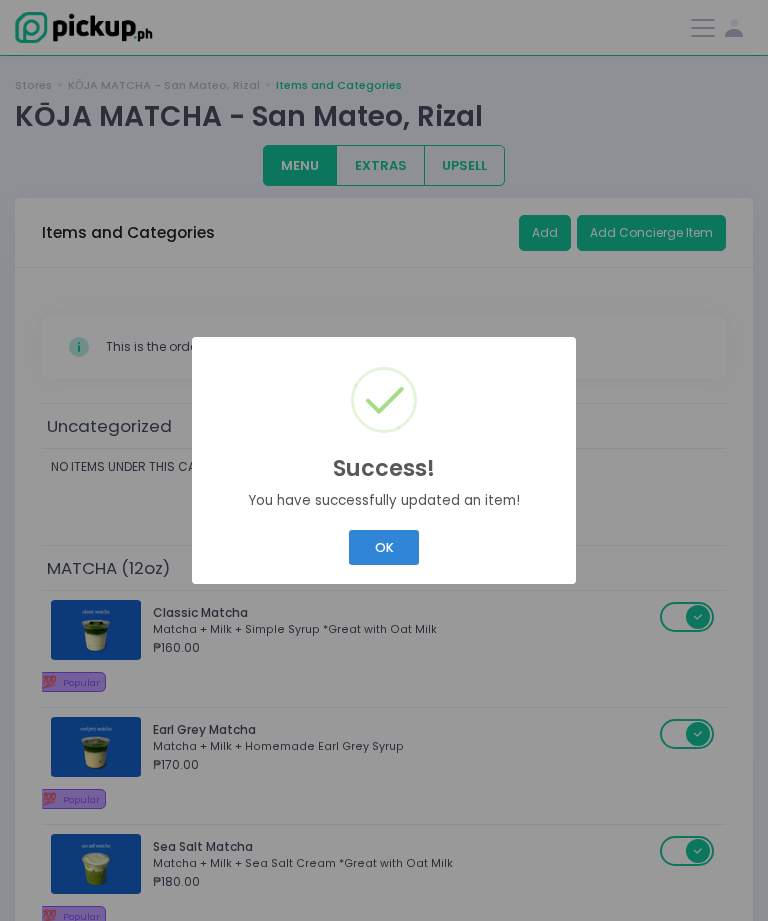 click on "OK" at bounding box center (384, 547) 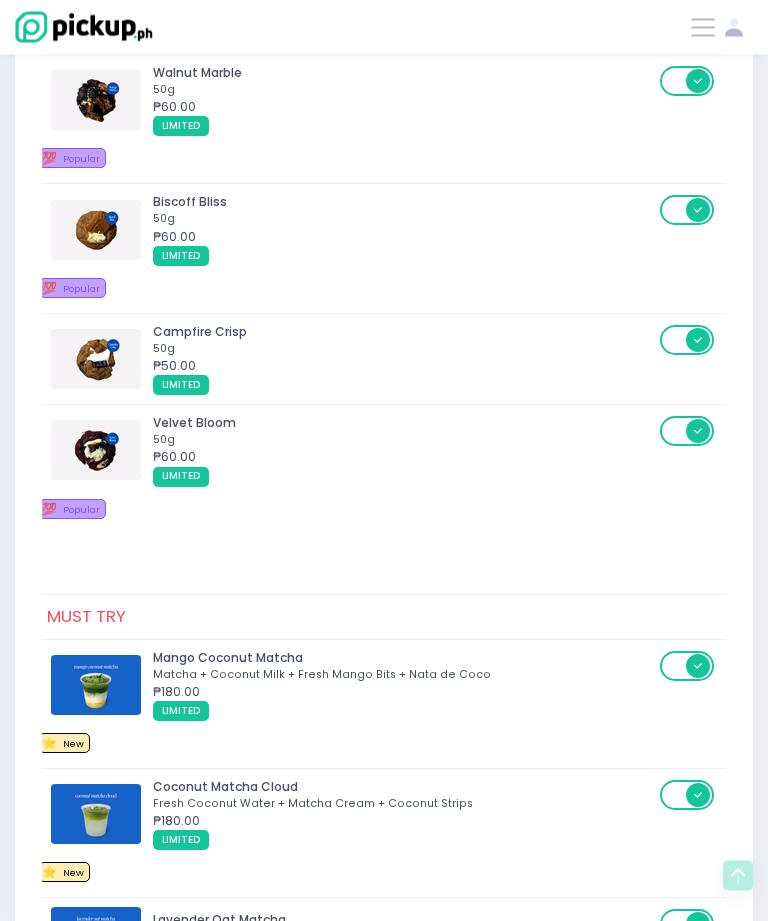 scroll, scrollTop: 3481, scrollLeft: 0, axis: vertical 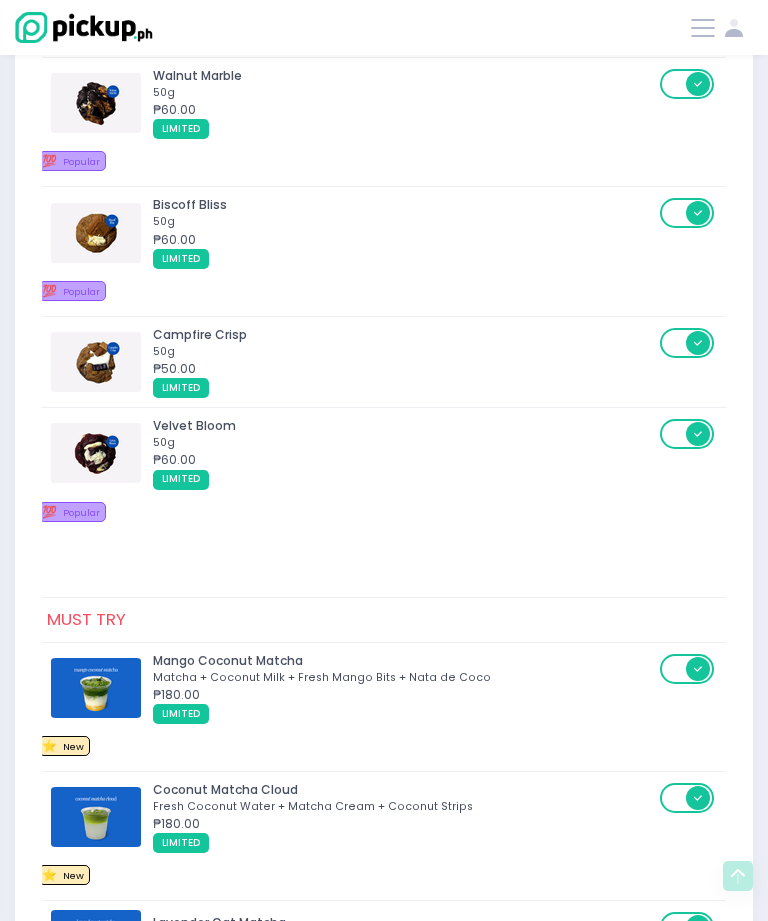 click on "50g" at bounding box center [403, 352] 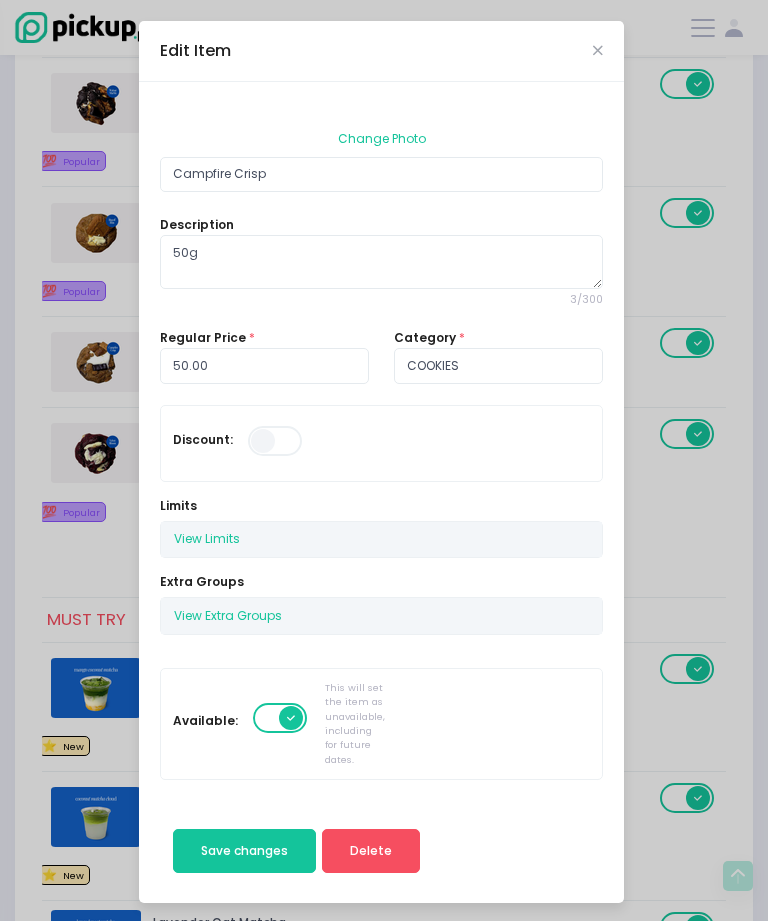 click on "View Limits" at bounding box center (207, 540) 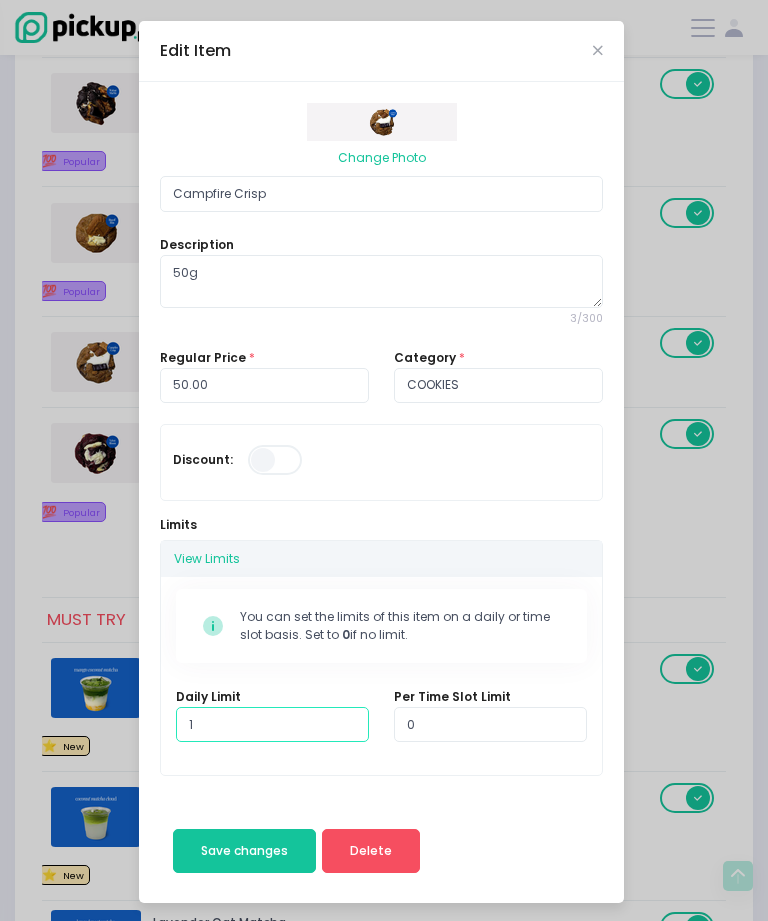 click on "1" at bounding box center (272, 725) 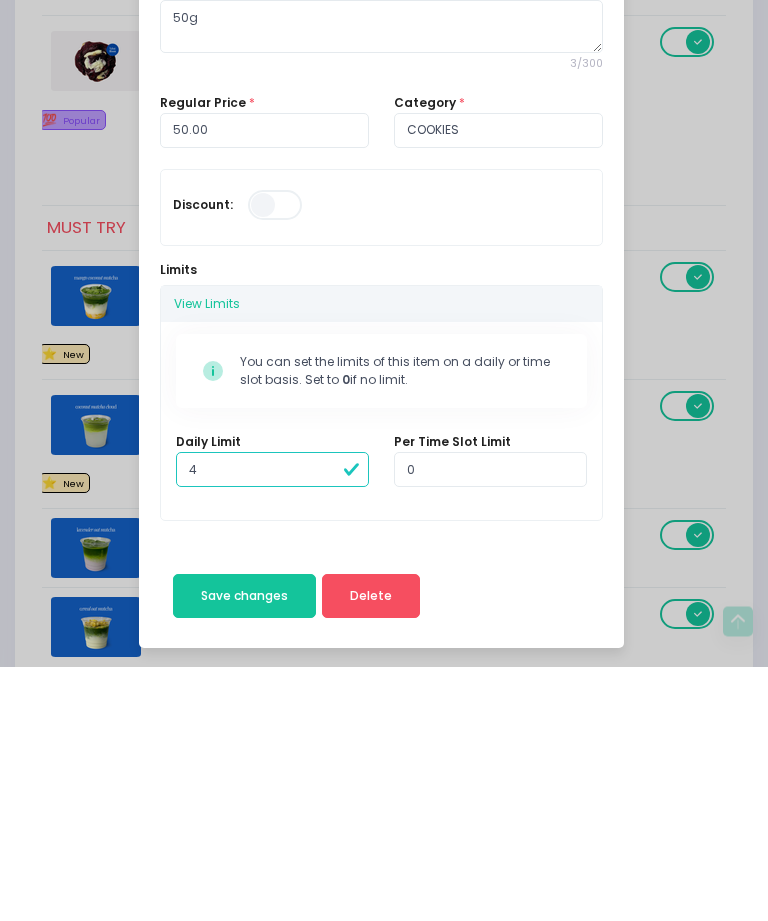 scroll, scrollTop: 3672, scrollLeft: 0, axis: vertical 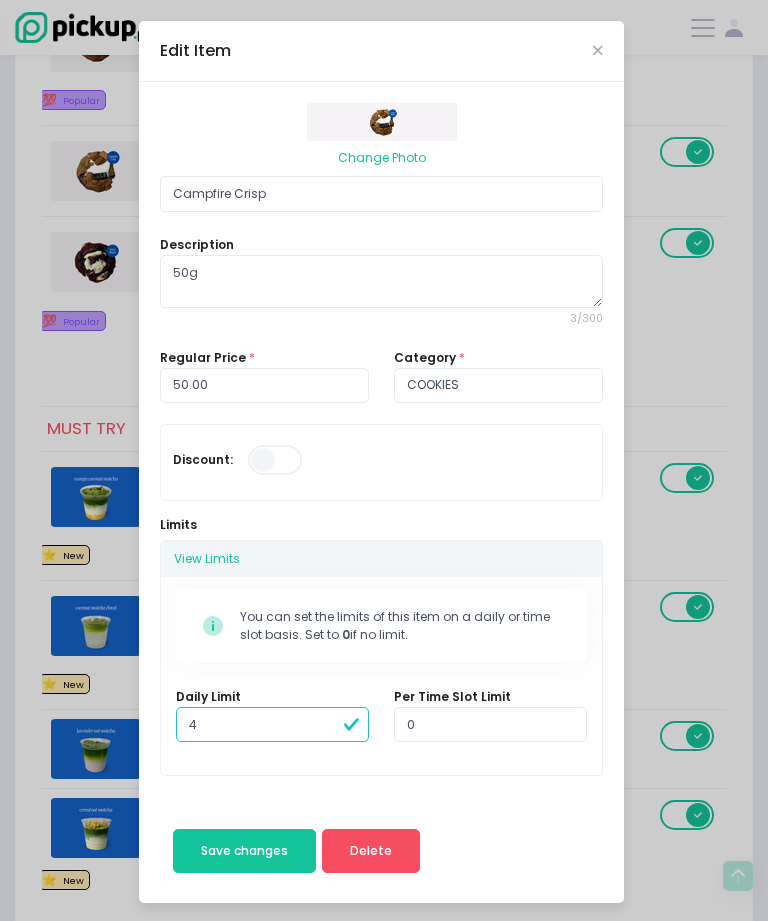 type on "4" 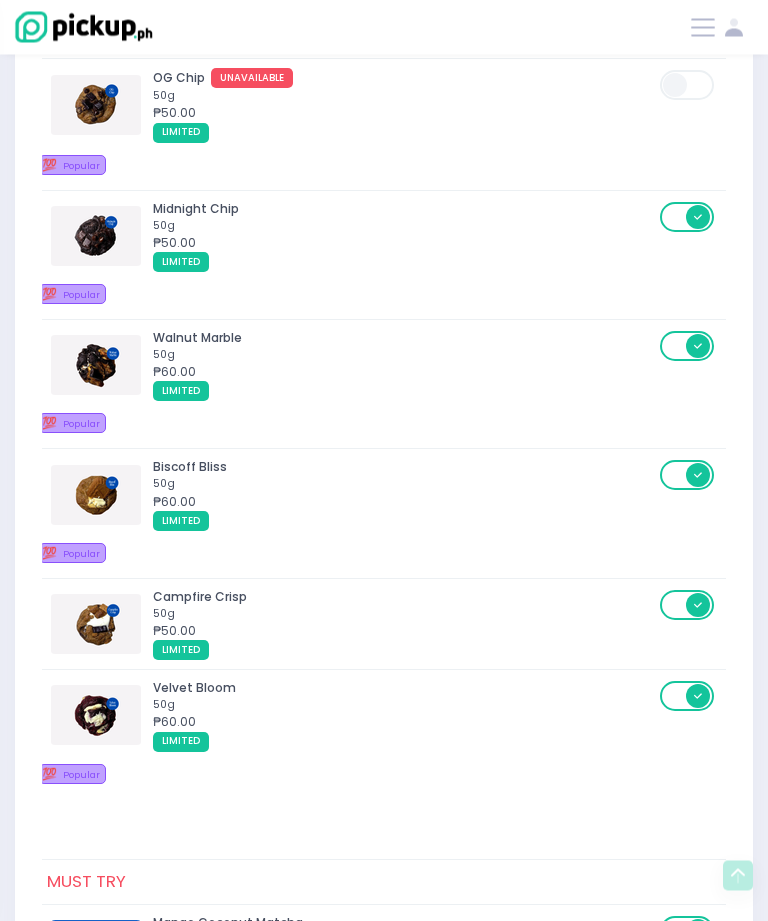 scroll, scrollTop: 3219, scrollLeft: 0, axis: vertical 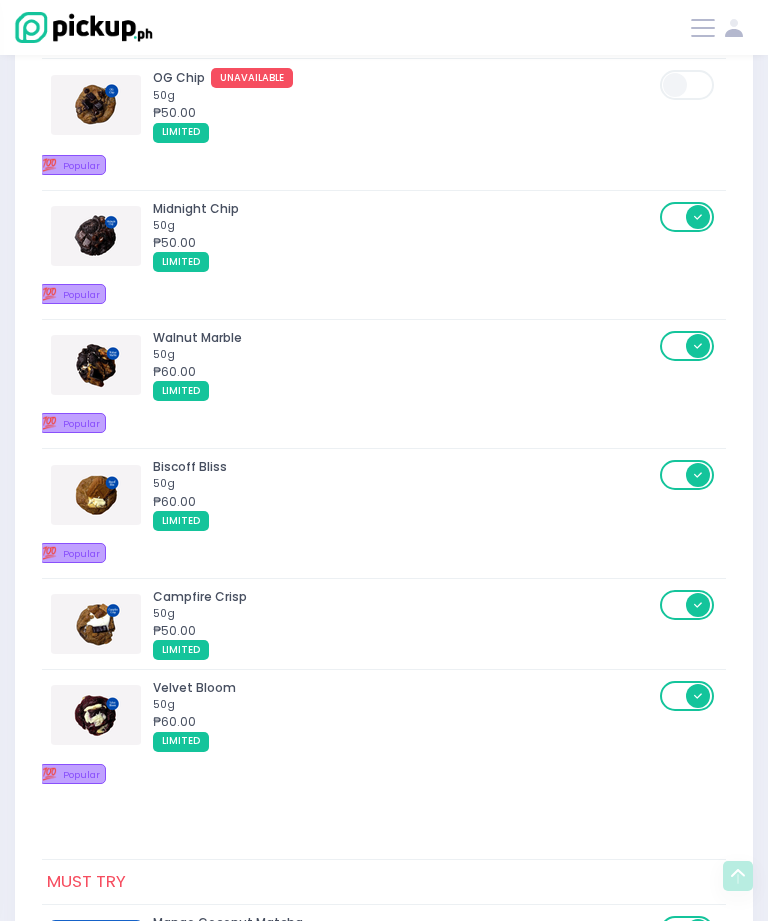 click on "LIMITED" at bounding box center (403, 391) 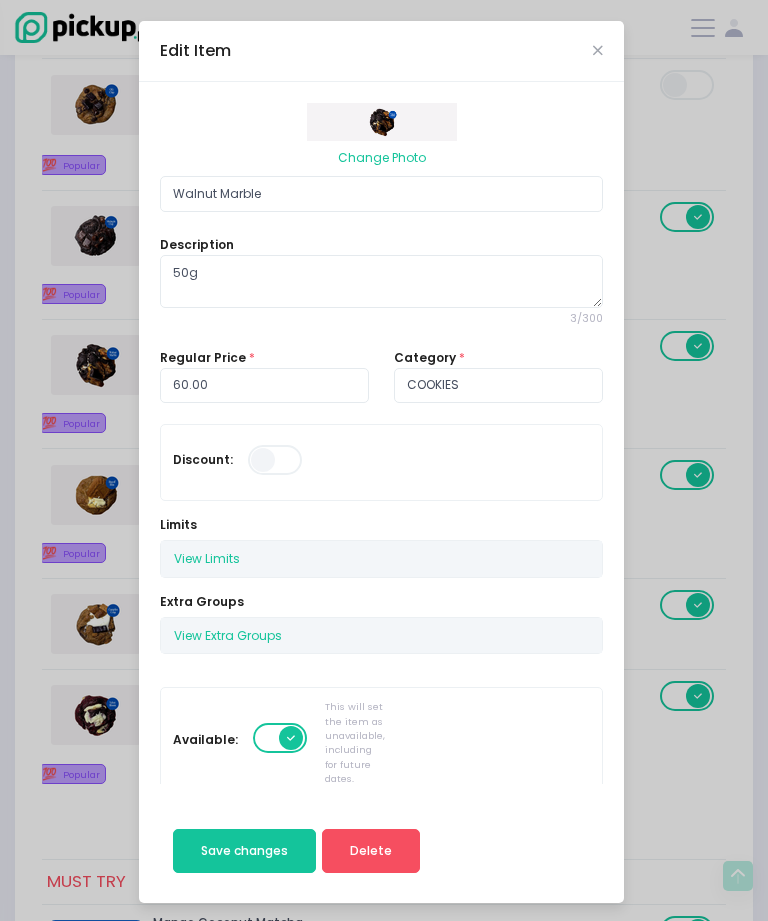 click on "View Limits" at bounding box center [207, 559] 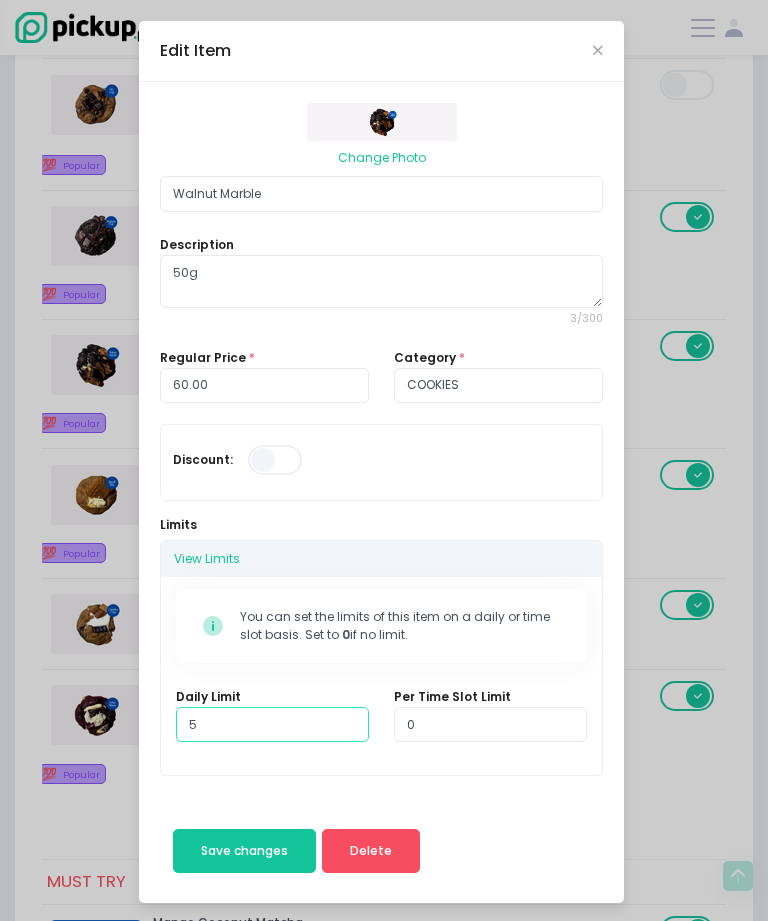 click on "5" at bounding box center [272, 725] 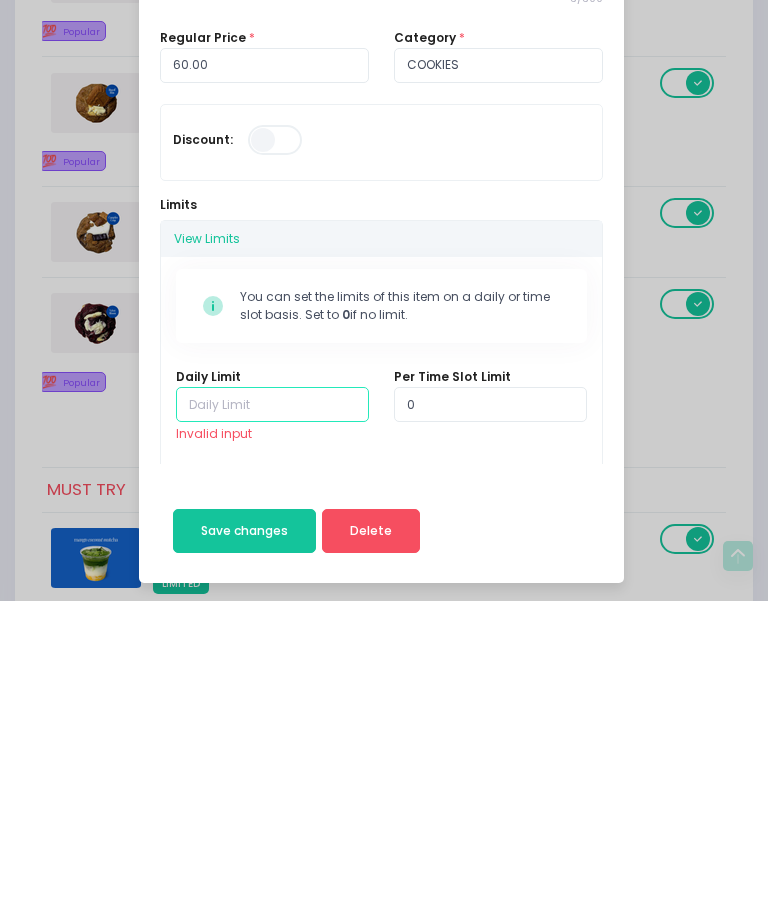type on "2" 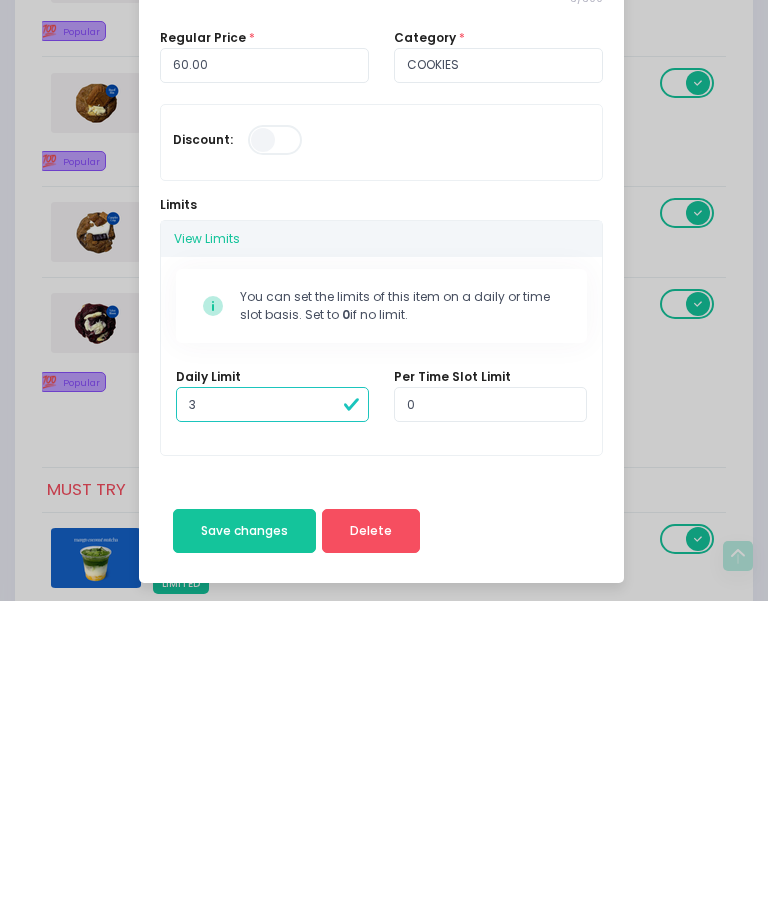 type on "3" 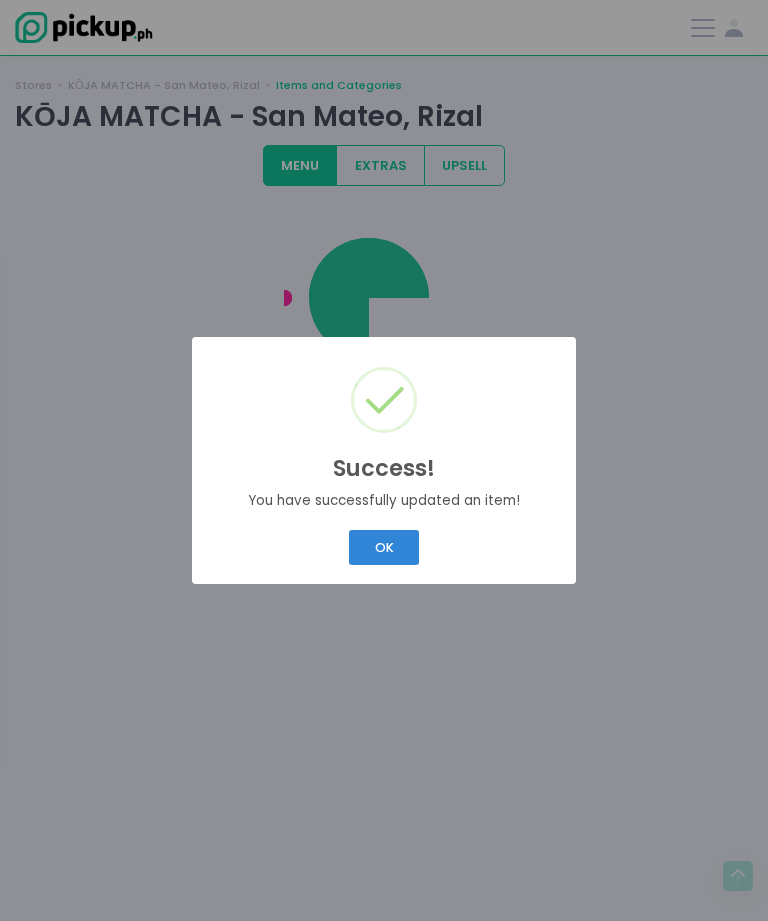 scroll, scrollTop: 0, scrollLeft: 0, axis: both 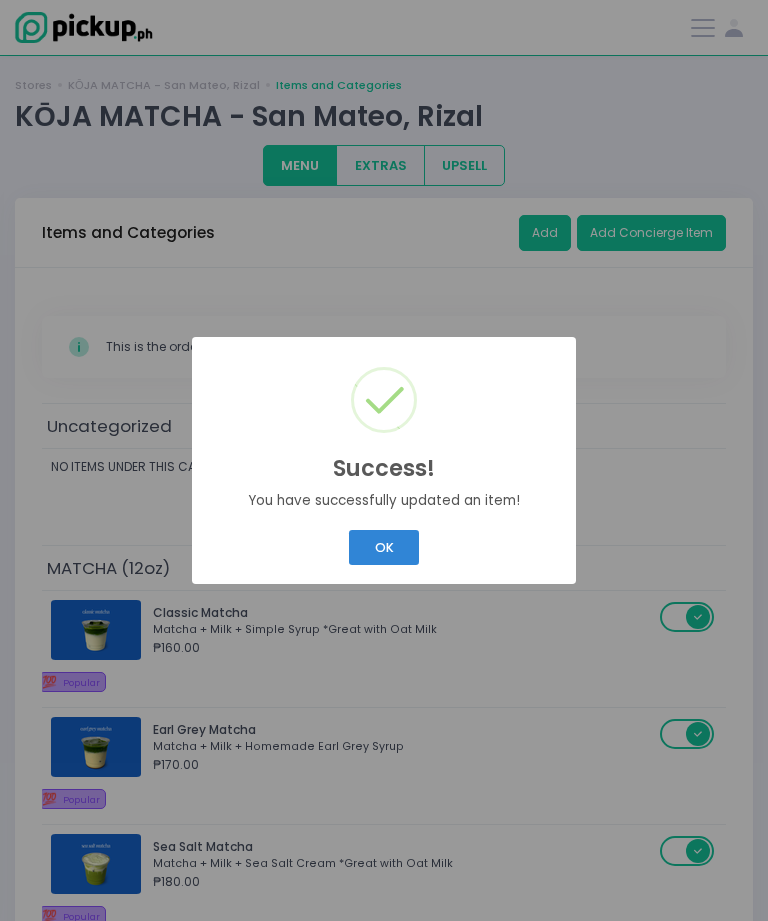 click on "OK" at bounding box center [384, 547] 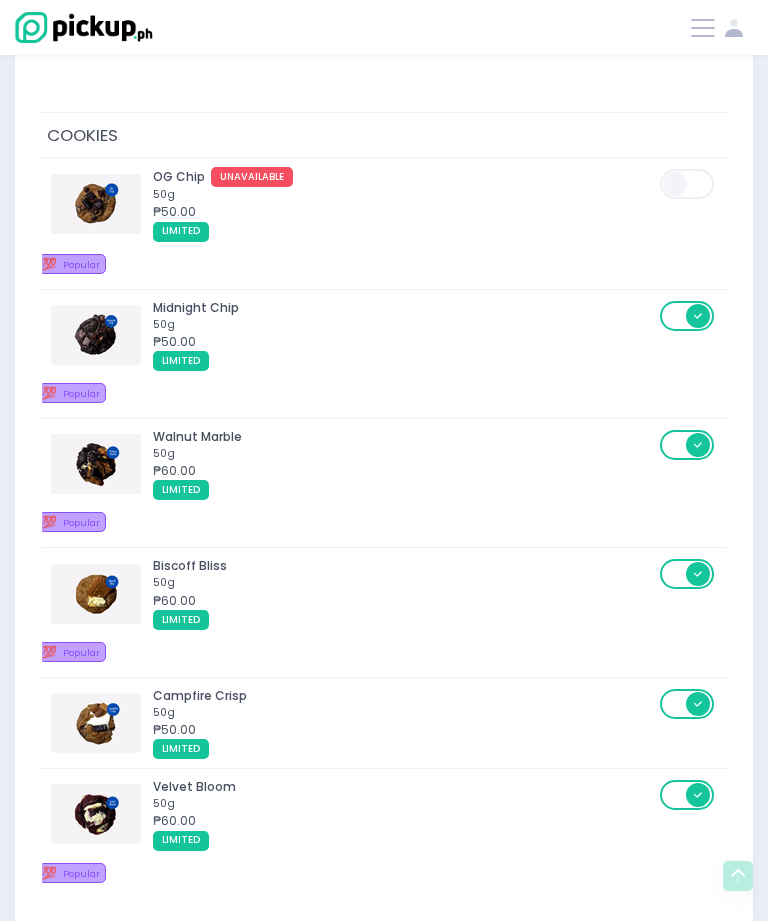 scroll, scrollTop: 3119, scrollLeft: 0, axis: vertical 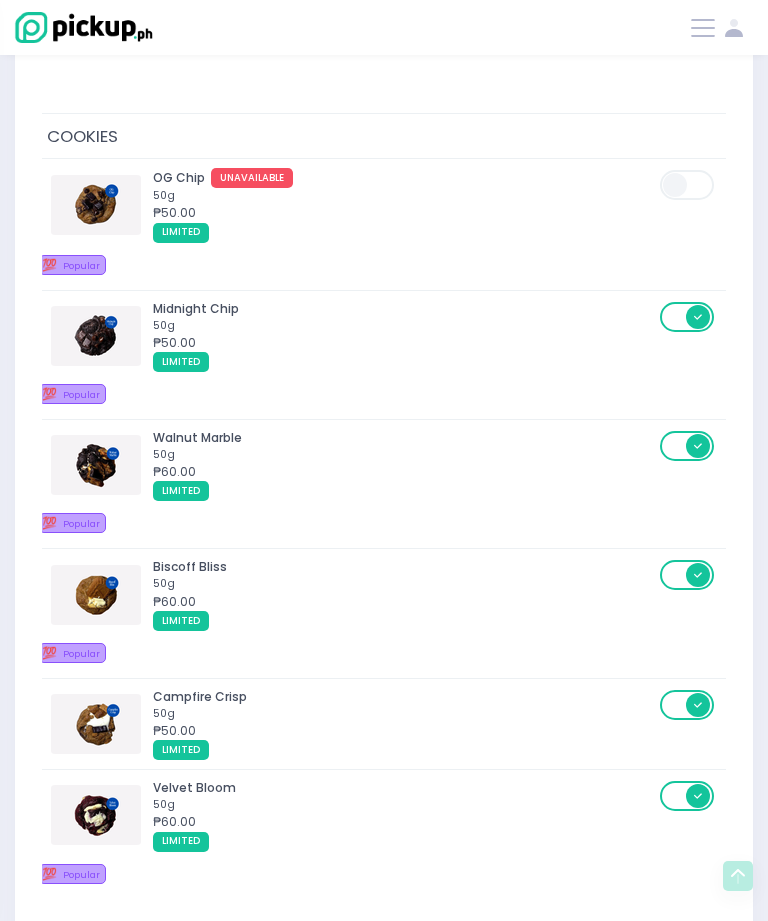 click on "LIMITED" at bounding box center (403, 841) 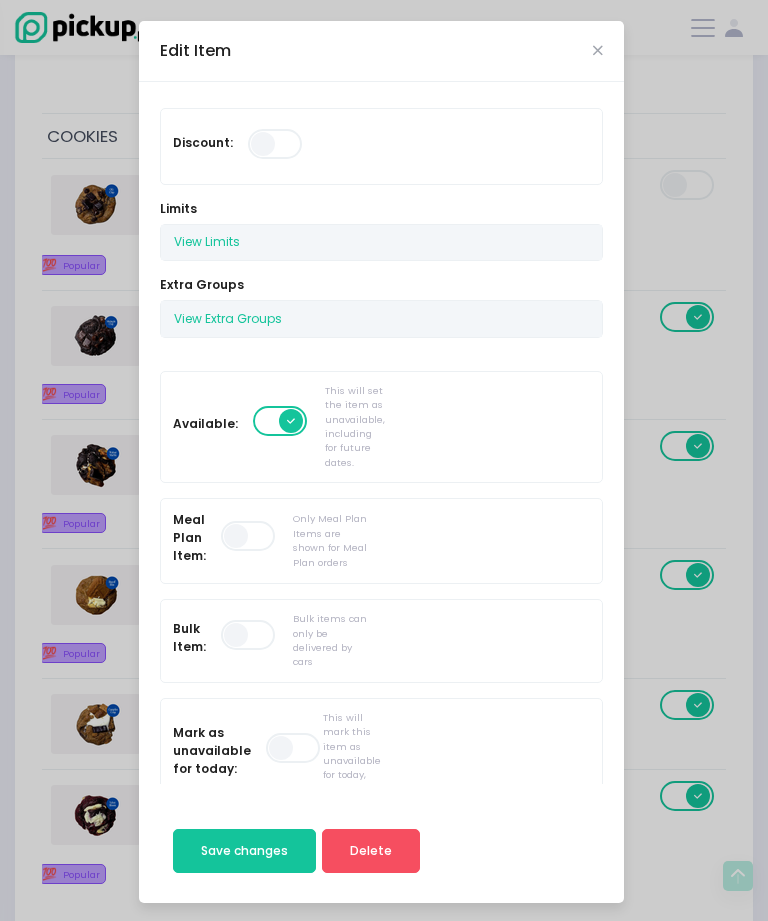 scroll, scrollTop: 225, scrollLeft: 0, axis: vertical 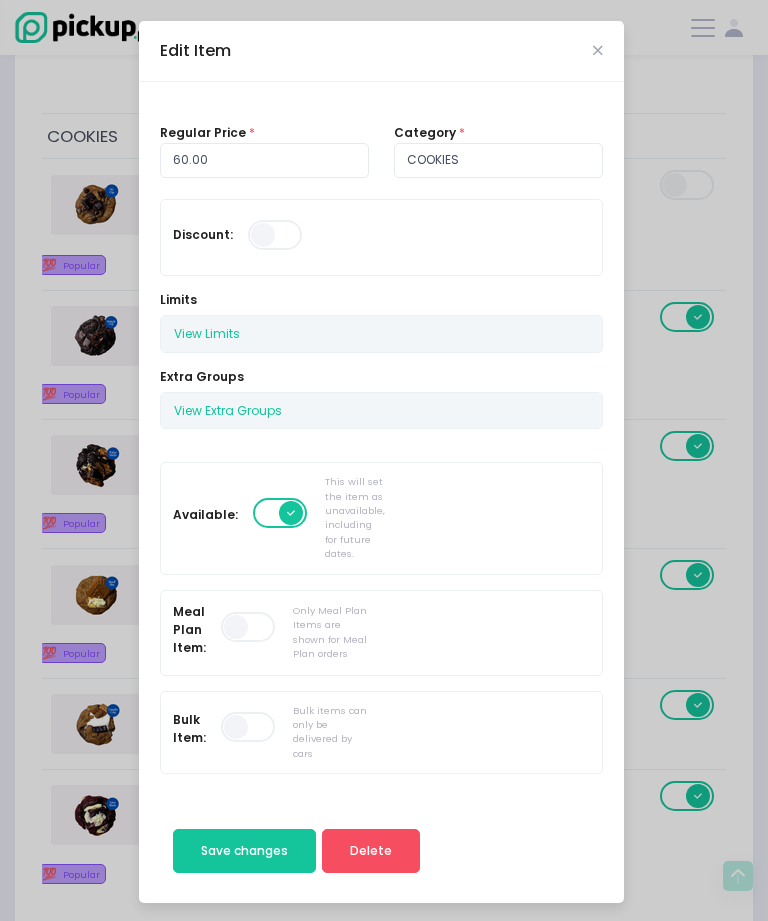 click on "View Limits" at bounding box center (207, 334) 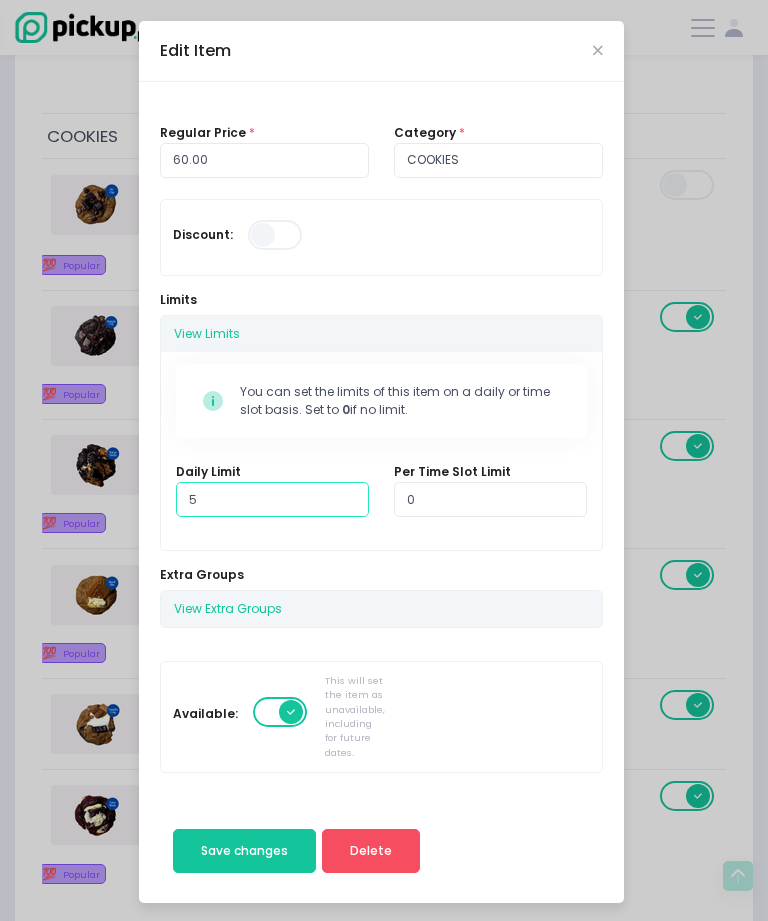 click on "5" at bounding box center (272, 500) 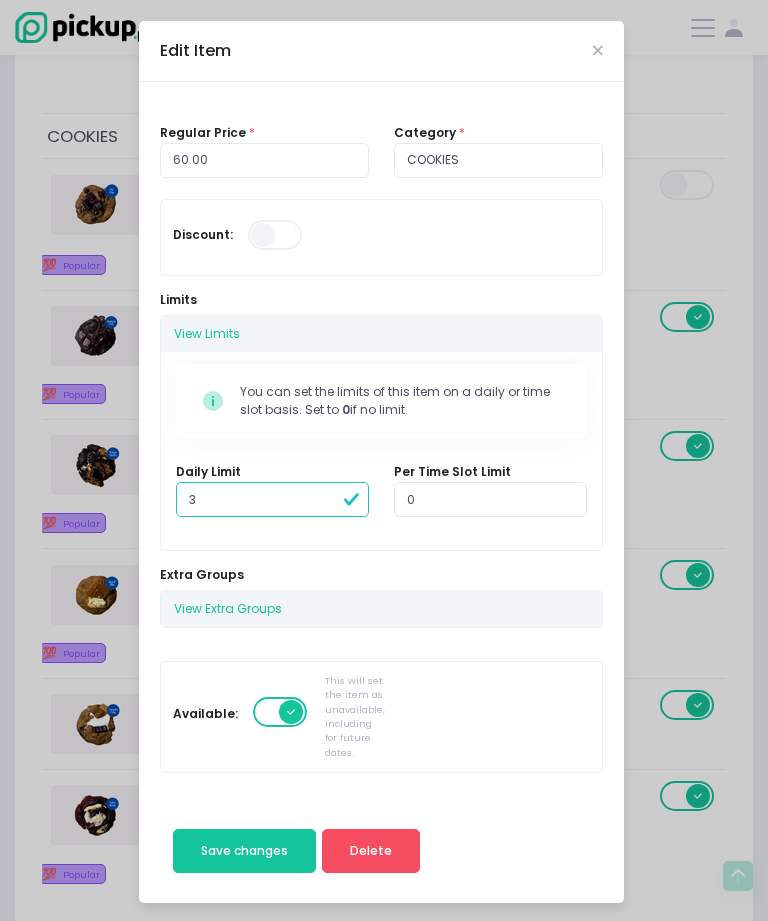 type on "3" 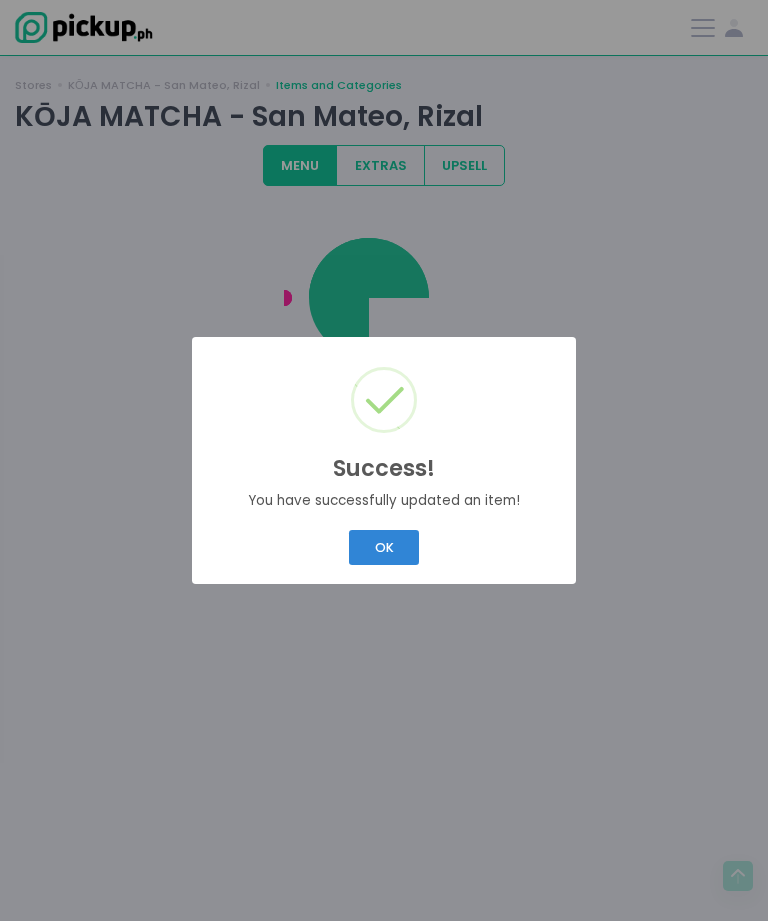 scroll, scrollTop: 0, scrollLeft: 0, axis: both 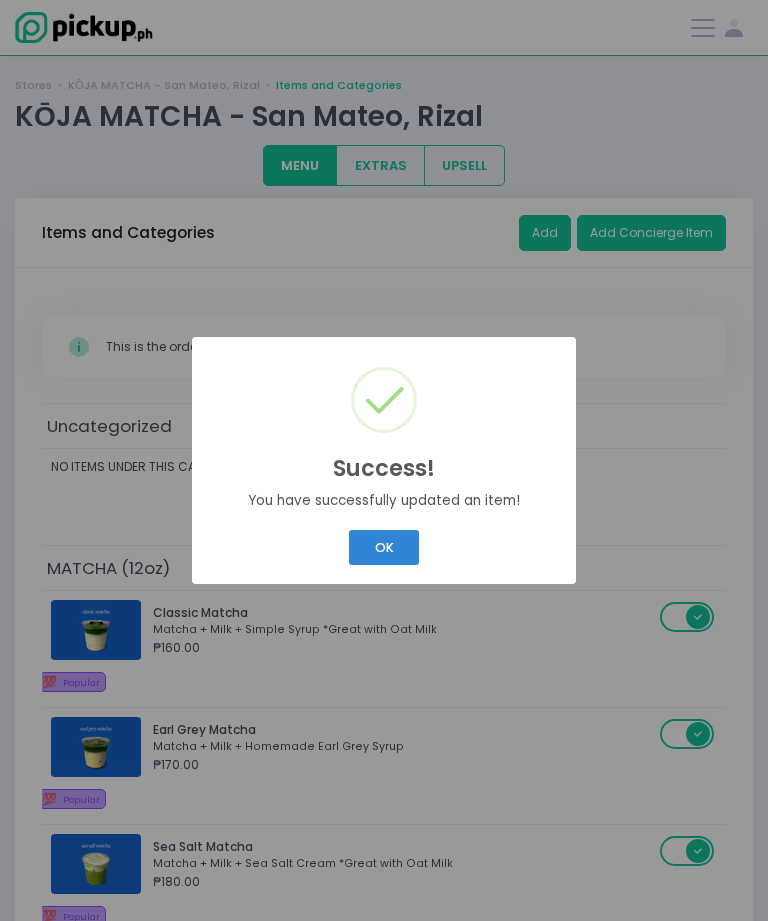 click on "OK" at bounding box center (384, 547) 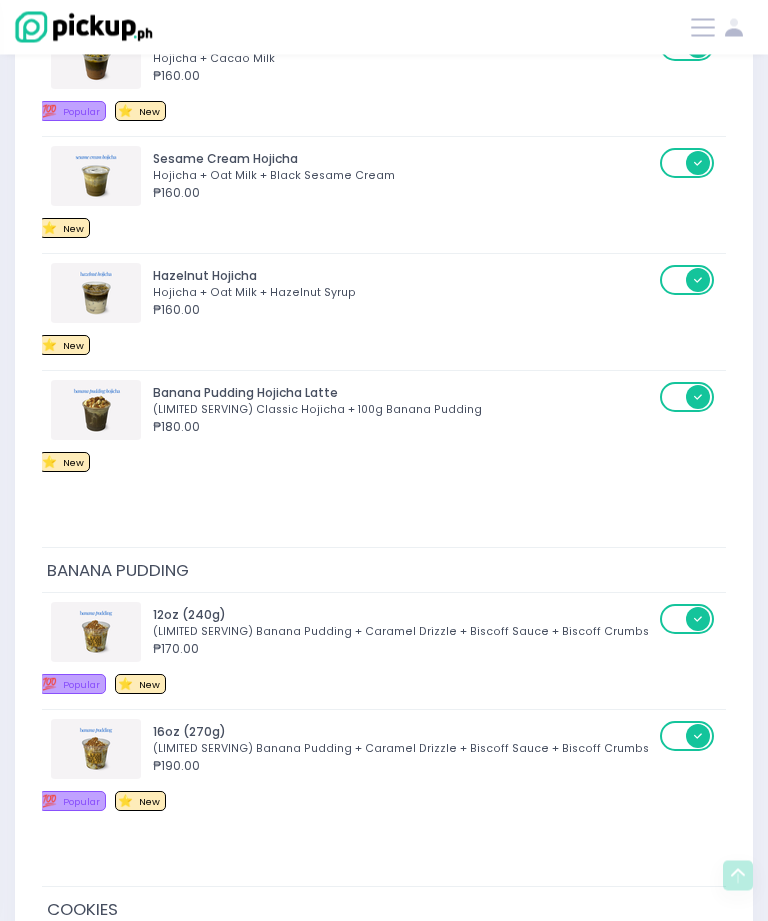 scroll, scrollTop: 2346, scrollLeft: 0, axis: vertical 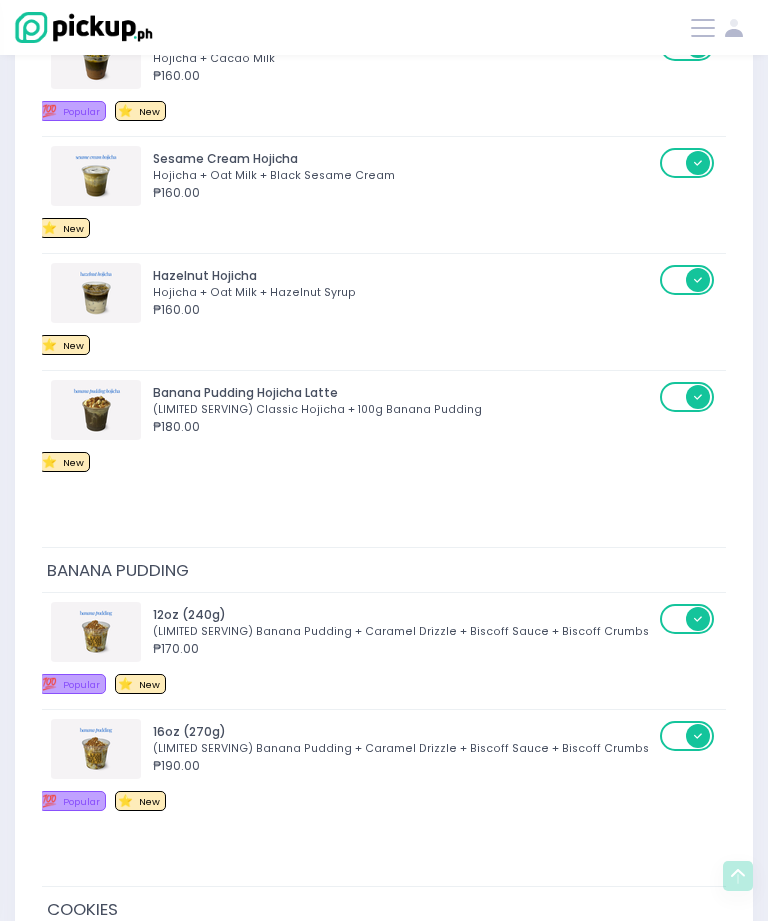 click on "(LIMITED SERVING)
Banana Pudding + Caramel Drizzle + Biscoff Sauce + Biscoff Crumbs" at bounding box center [403, 749] 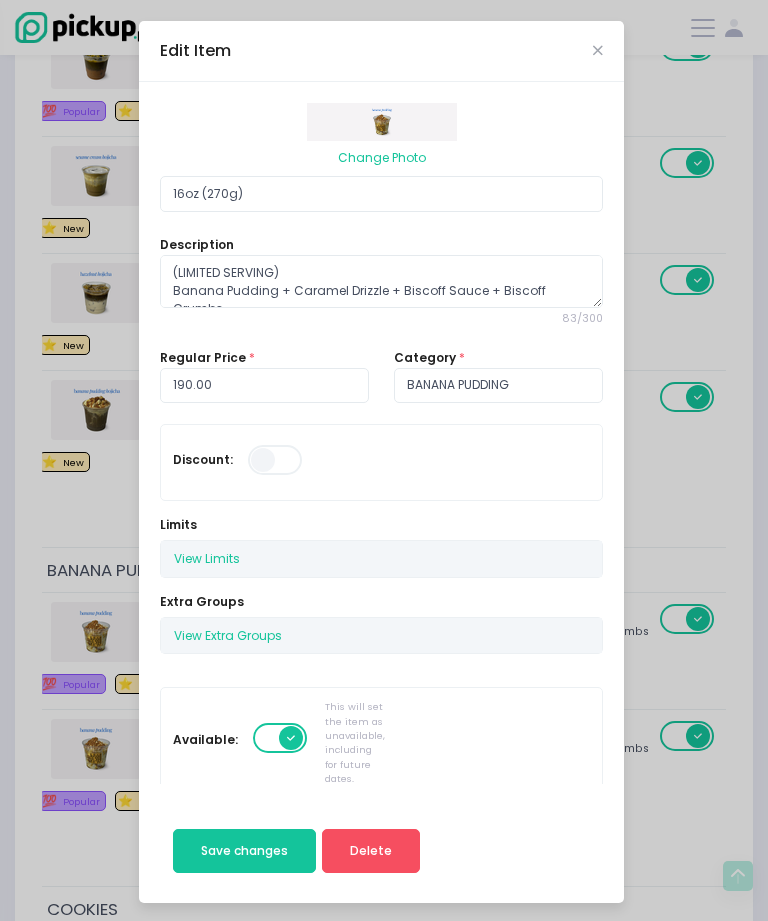 click at bounding box center [281, 738] 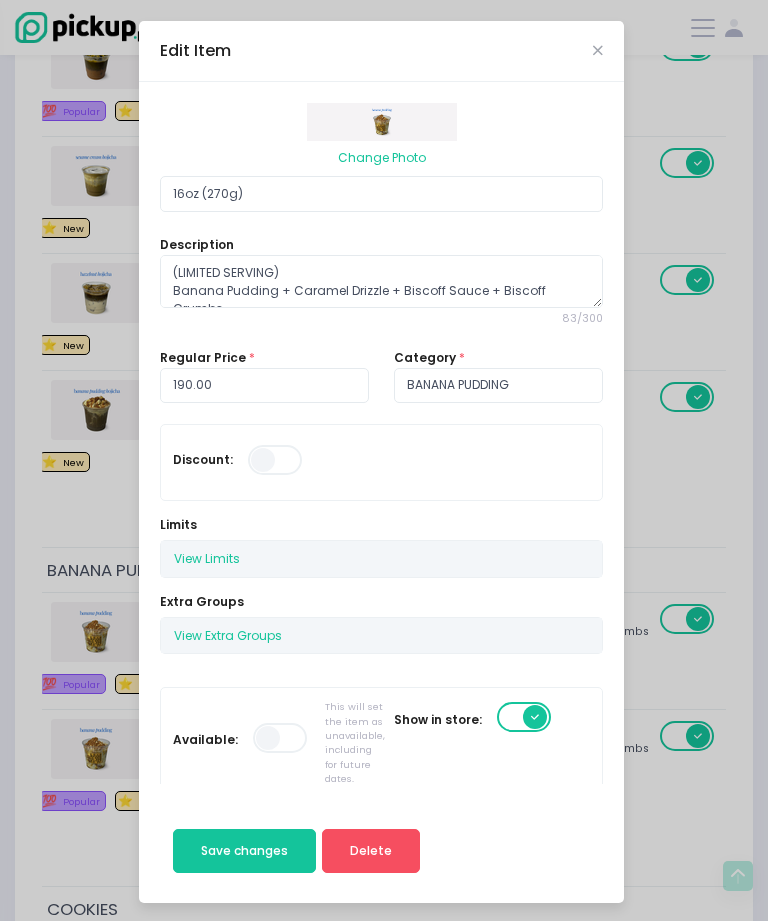 click on "Save changes" at bounding box center [244, 851] 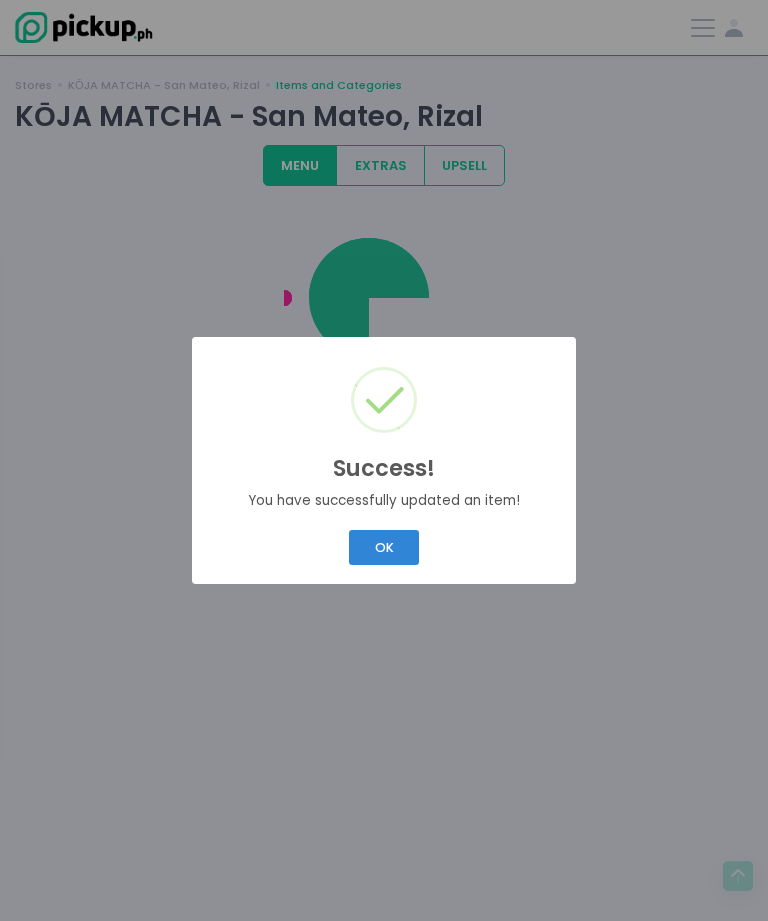 scroll, scrollTop: 0, scrollLeft: 0, axis: both 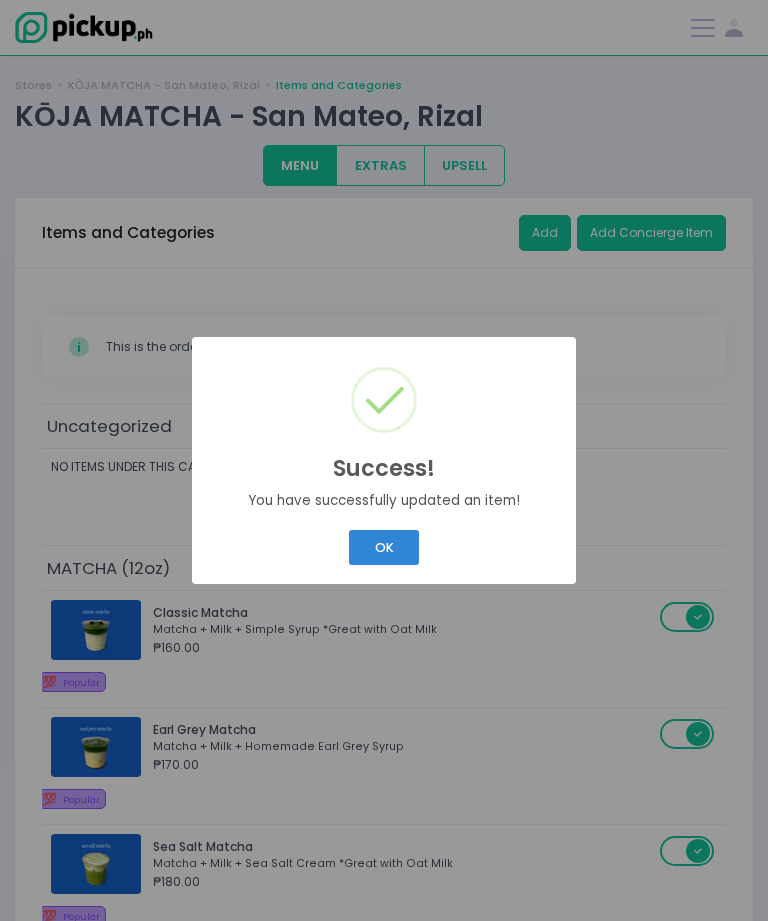 click on "OK" at bounding box center [384, 547] 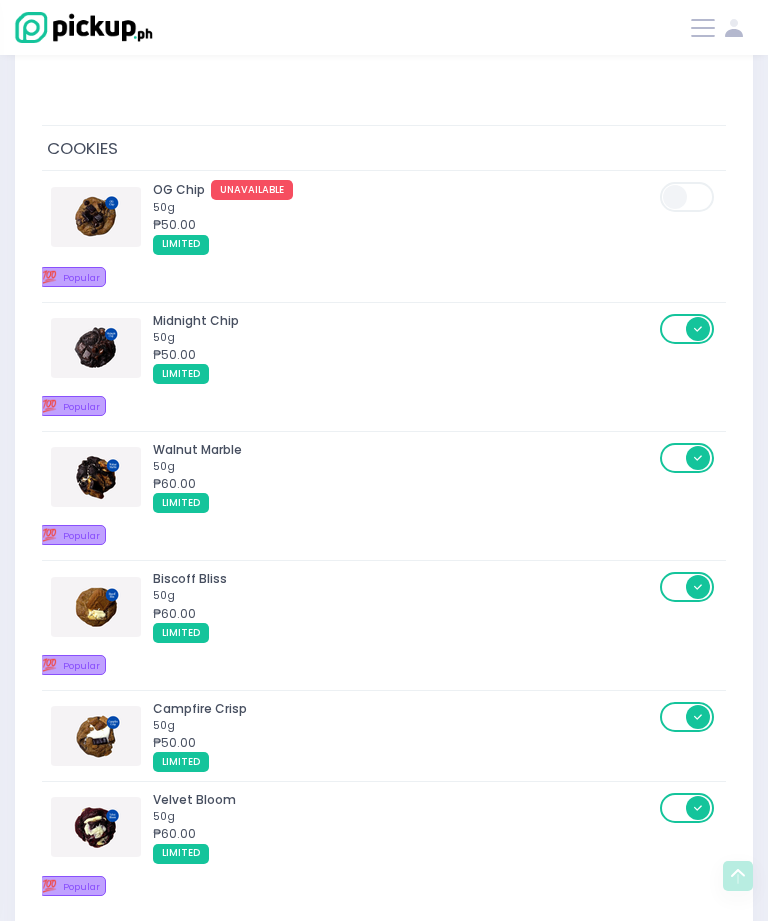 scroll, scrollTop: 3108, scrollLeft: 0, axis: vertical 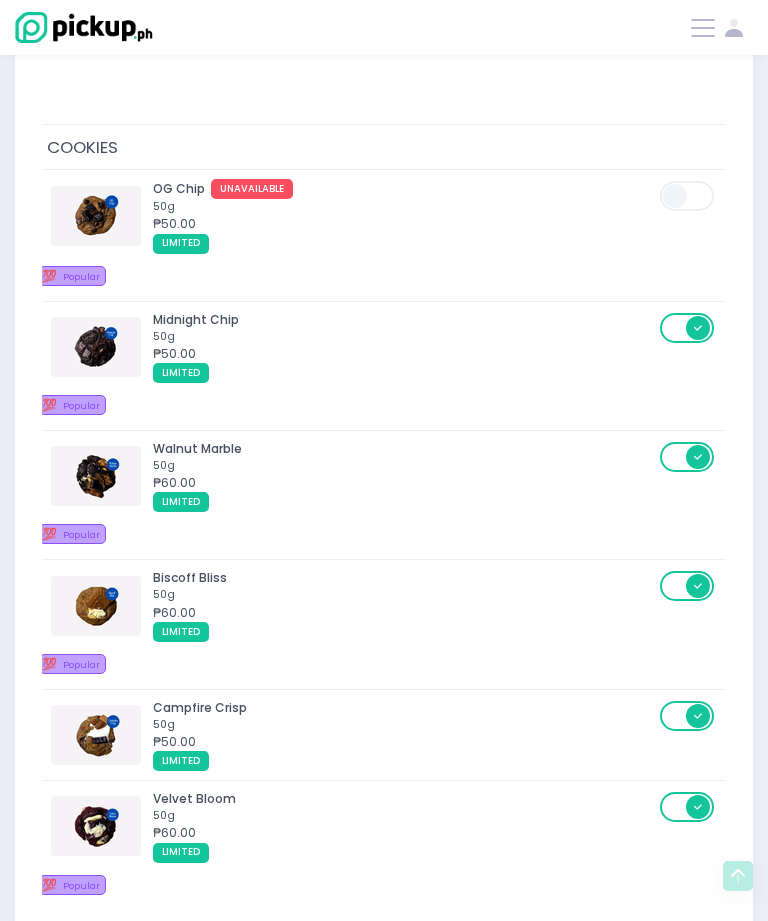 click on "50g" at bounding box center [403, 595] 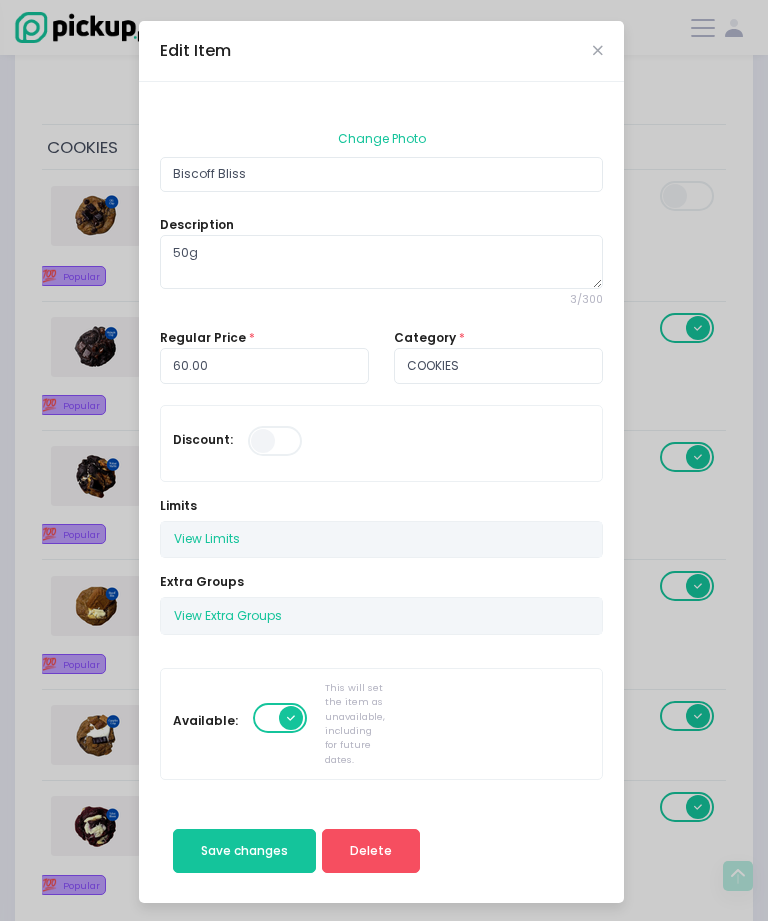 click at bounding box center [281, 718] 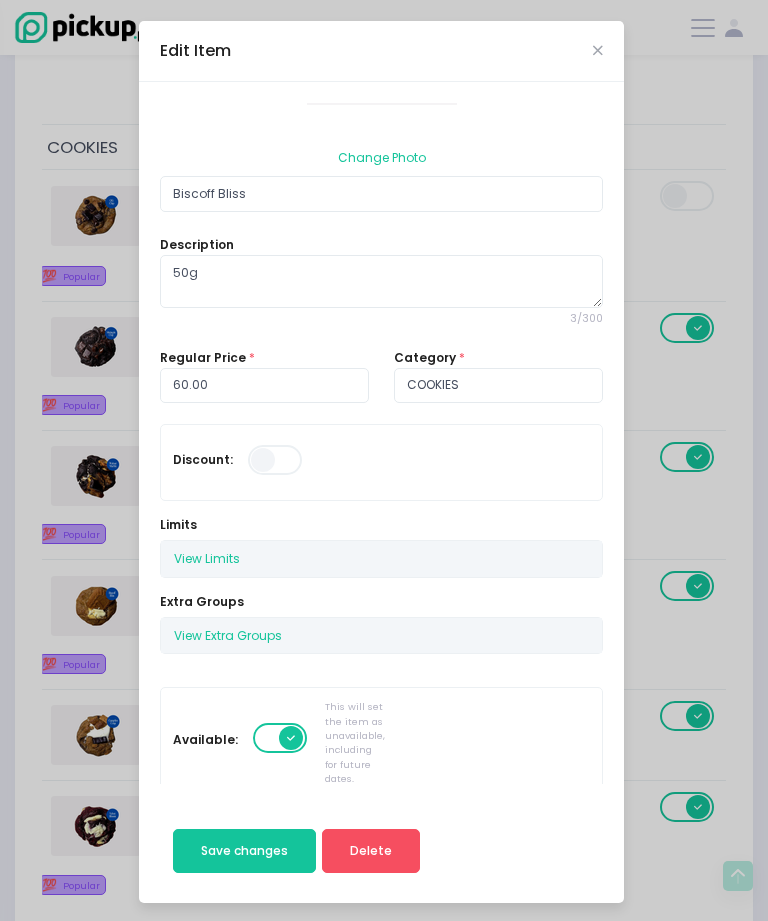 click at bounding box center [-746, 721] 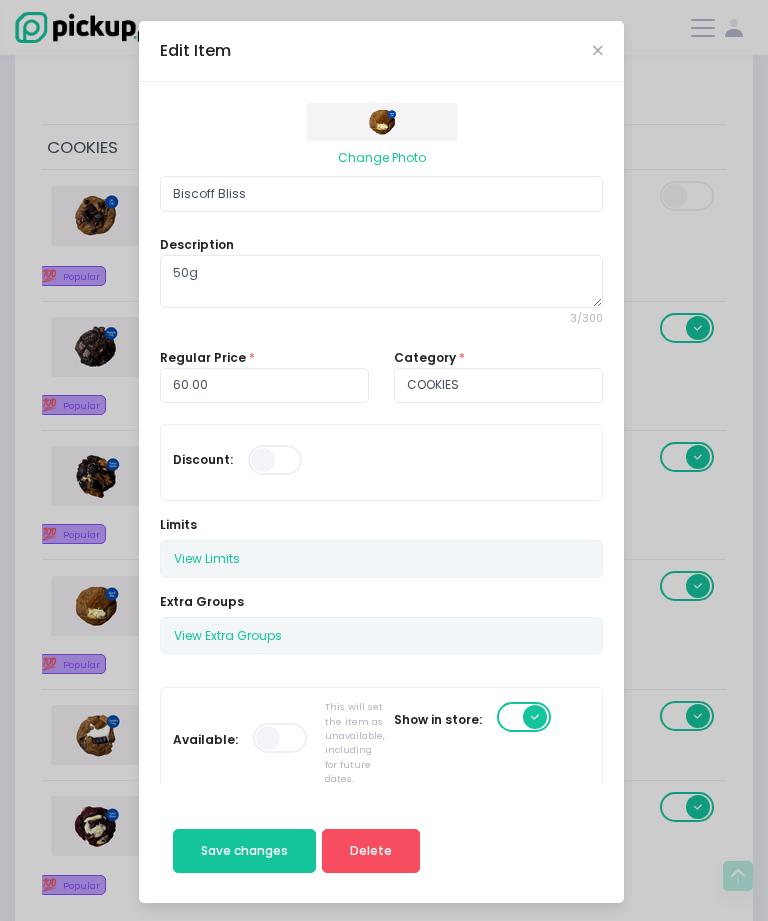 click on "Save changes" at bounding box center (244, 850) 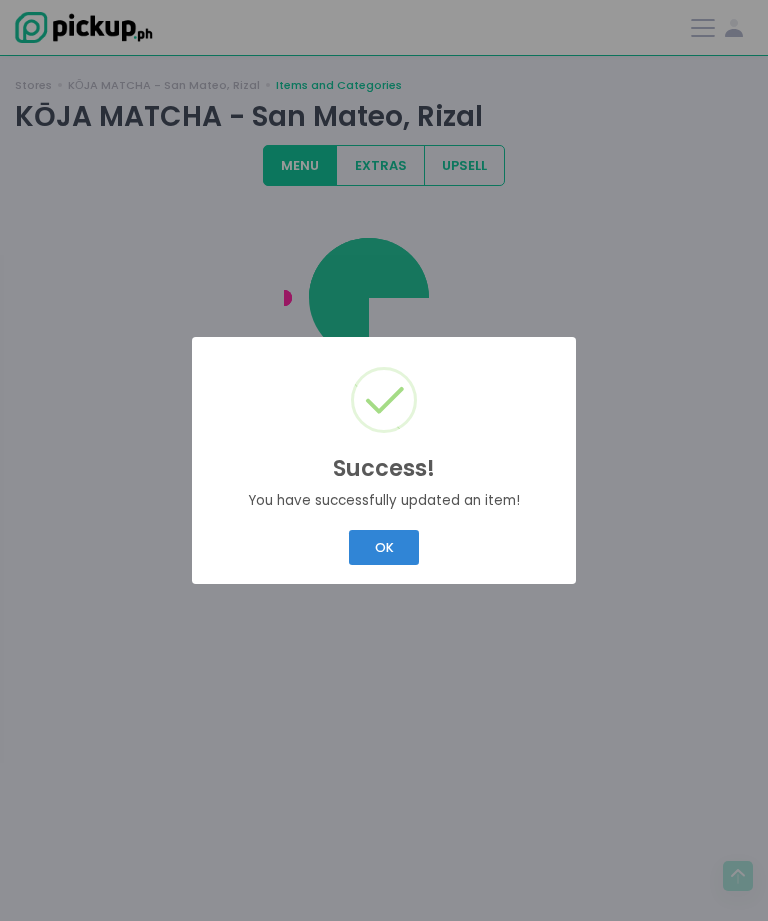 scroll, scrollTop: 0, scrollLeft: 0, axis: both 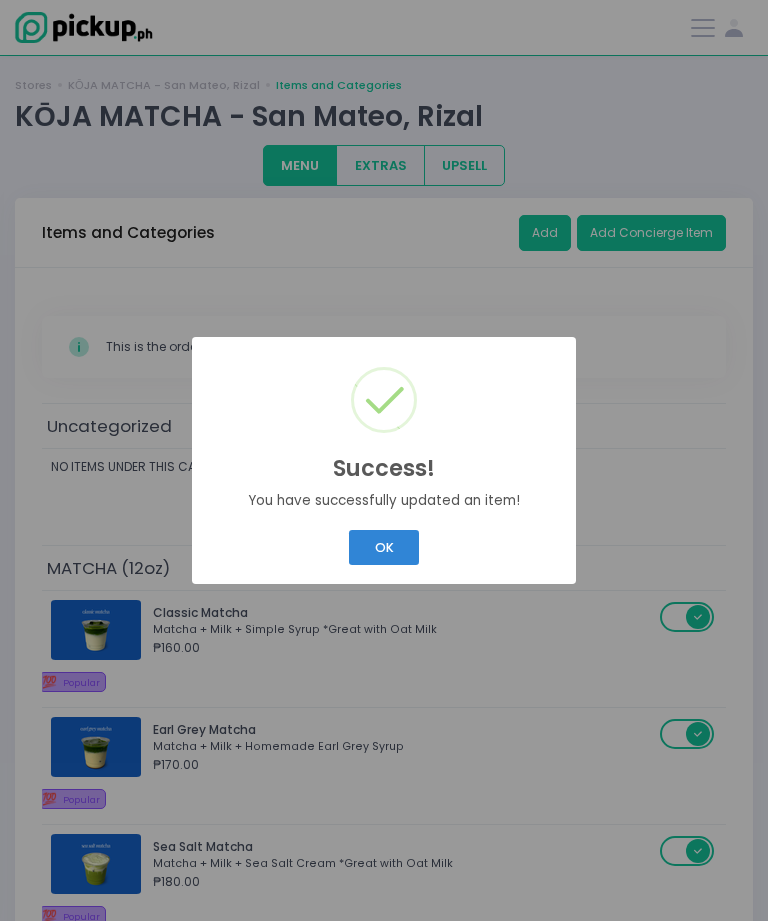 click on "OK" at bounding box center [384, 547] 